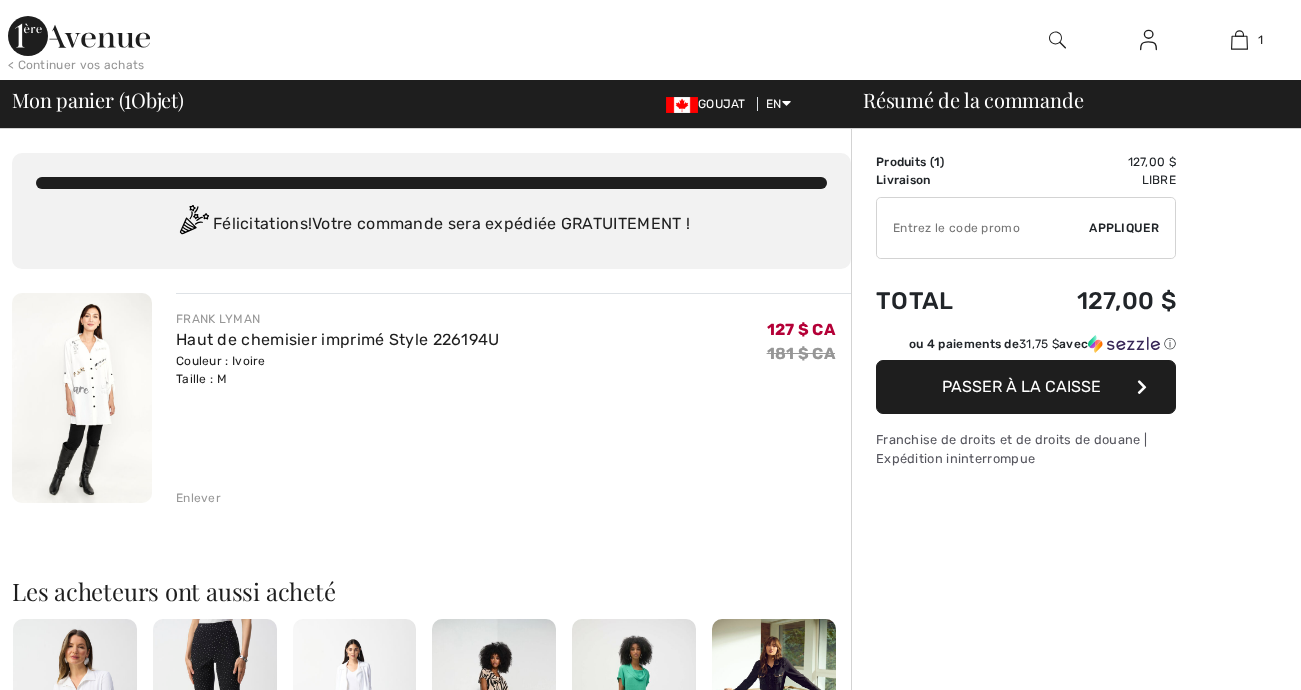 scroll, scrollTop: 0, scrollLeft: 0, axis: both 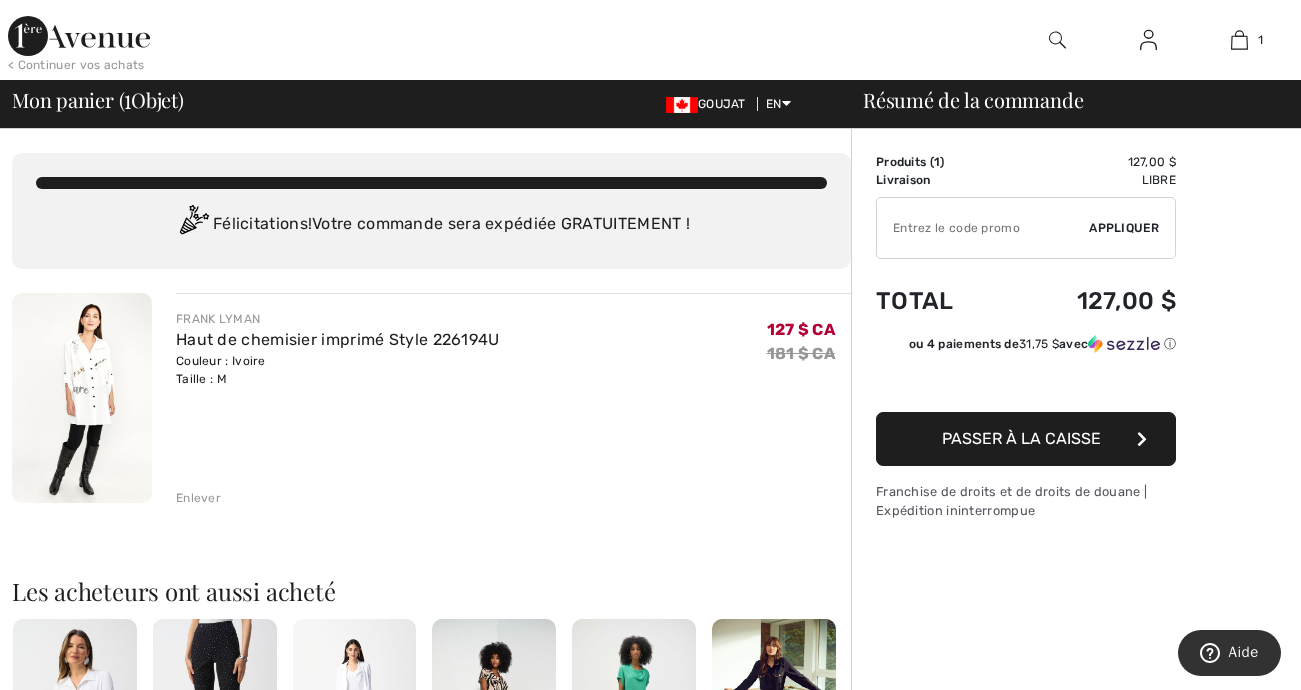 click on "Passer à la caisse" at bounding box center [1026, 439] 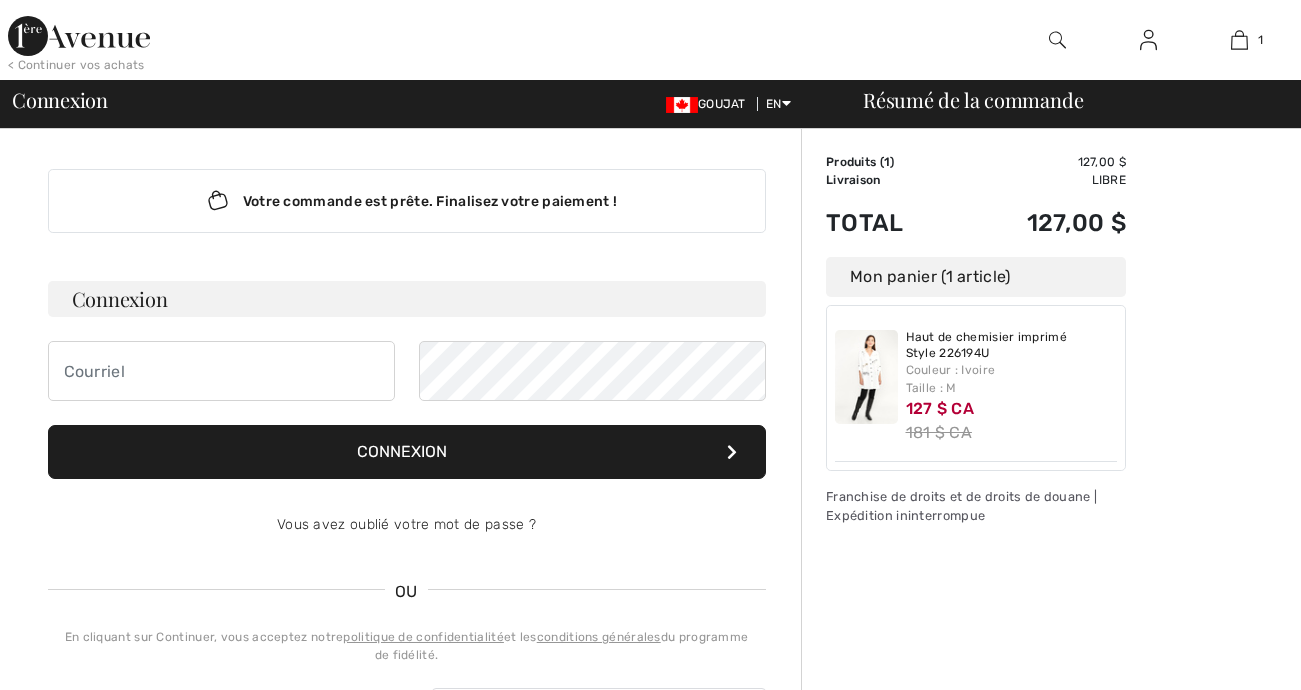 scroll, scrollTop: 0, scrollLeft: 0, axis: both 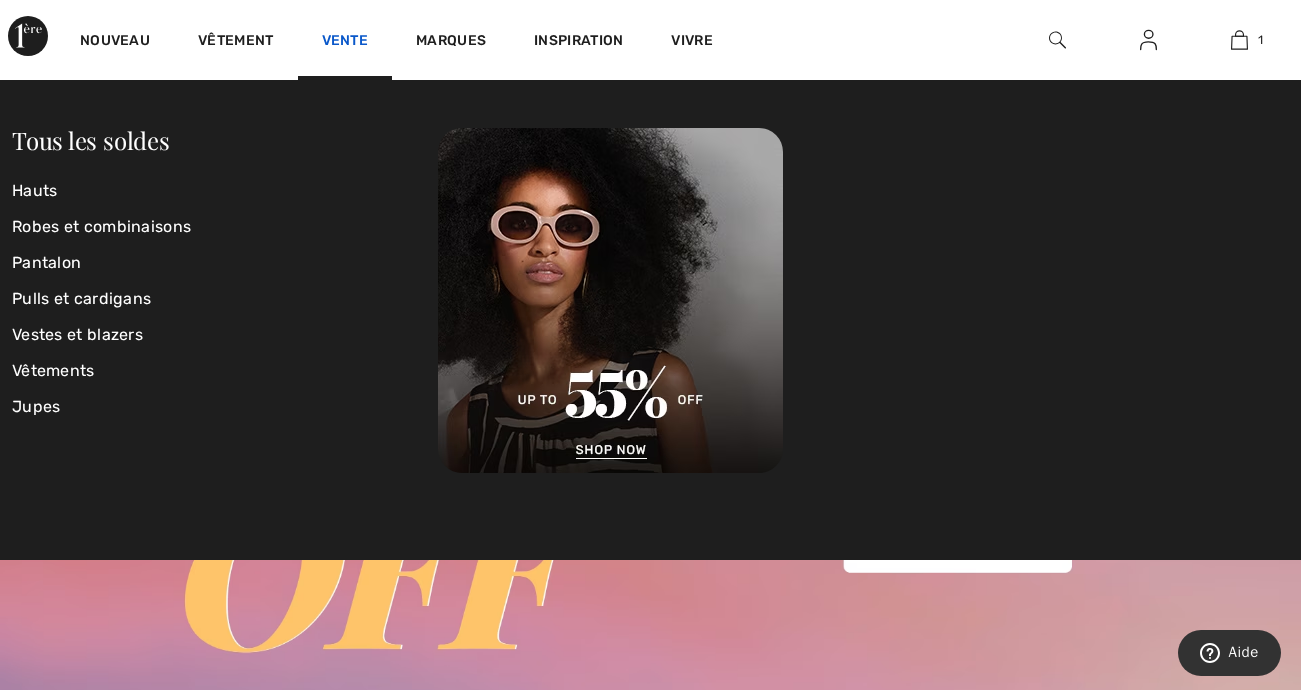click on "Vente" at bounding box center [345, 42] 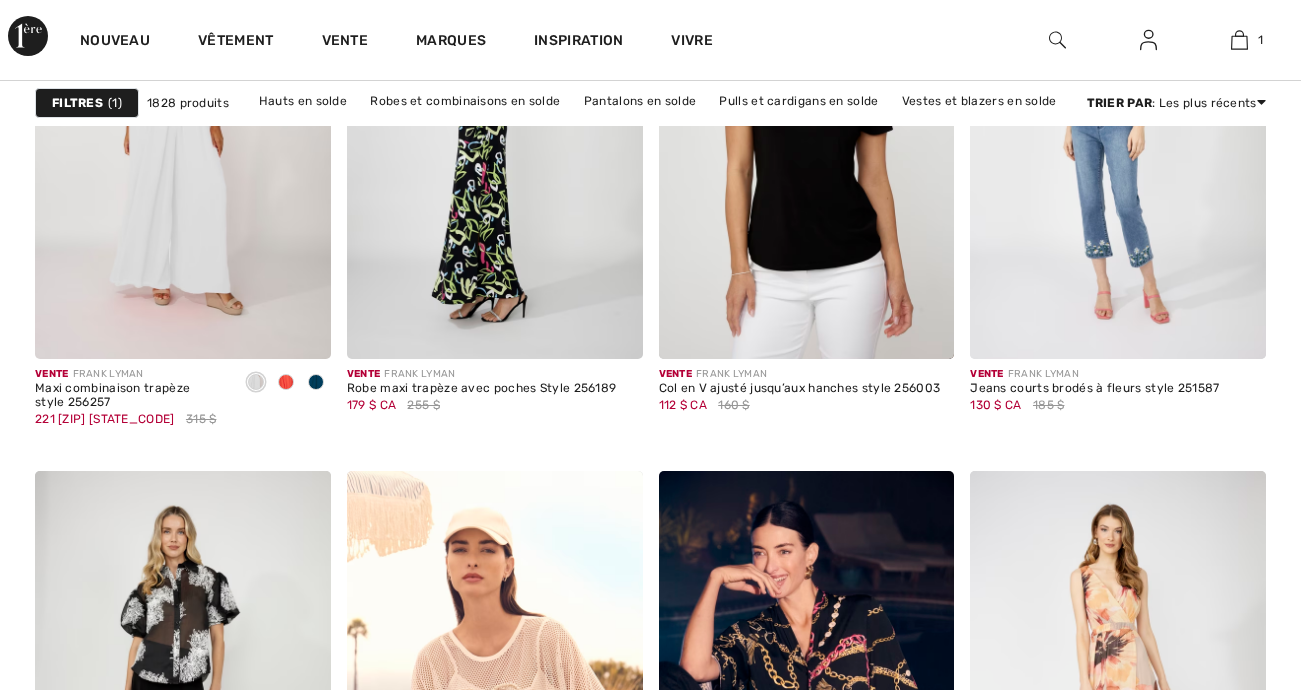 scroll, scrollTop: 1900, scrollLeft: 0, axis: vertical 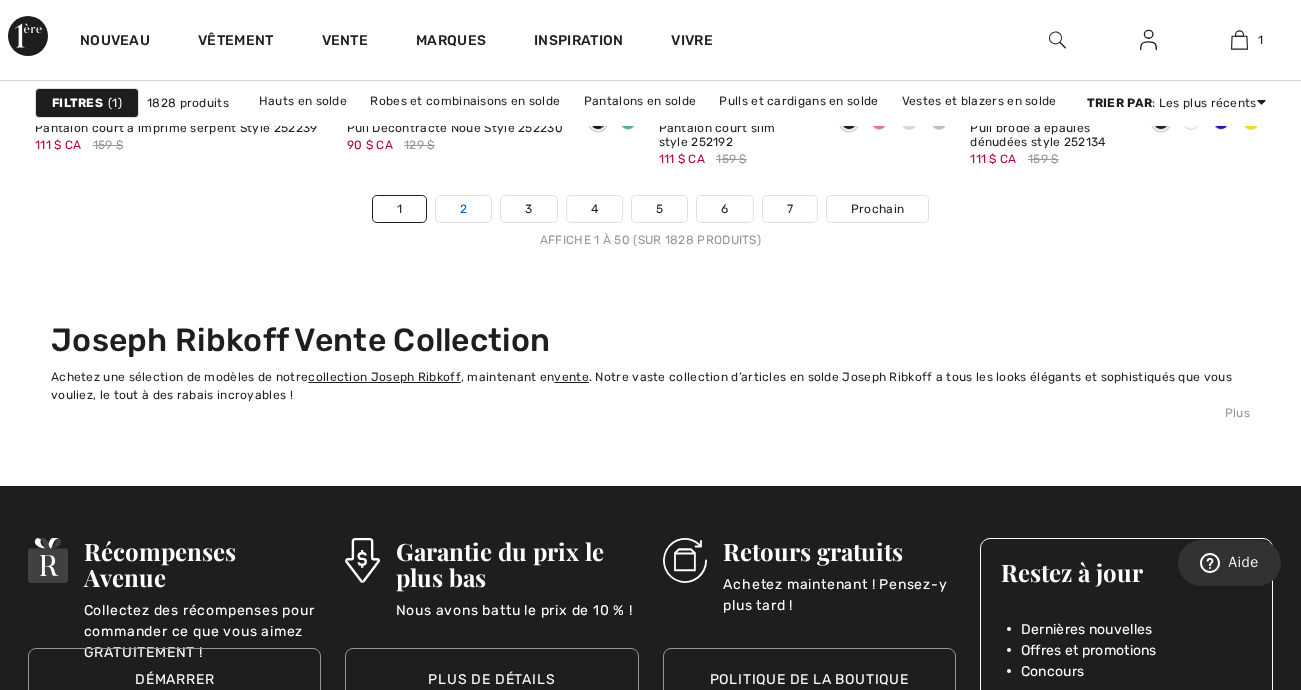 click on "2" at bounding box center (463, 209) 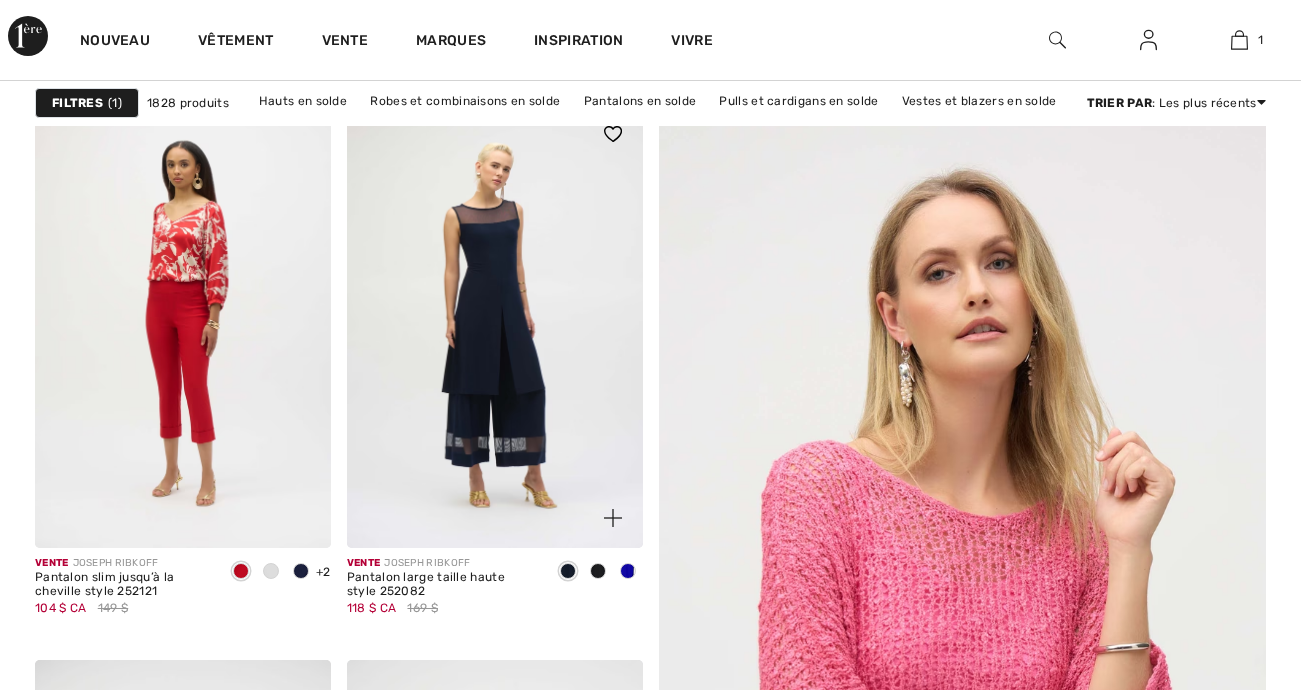 checkbox on "true" 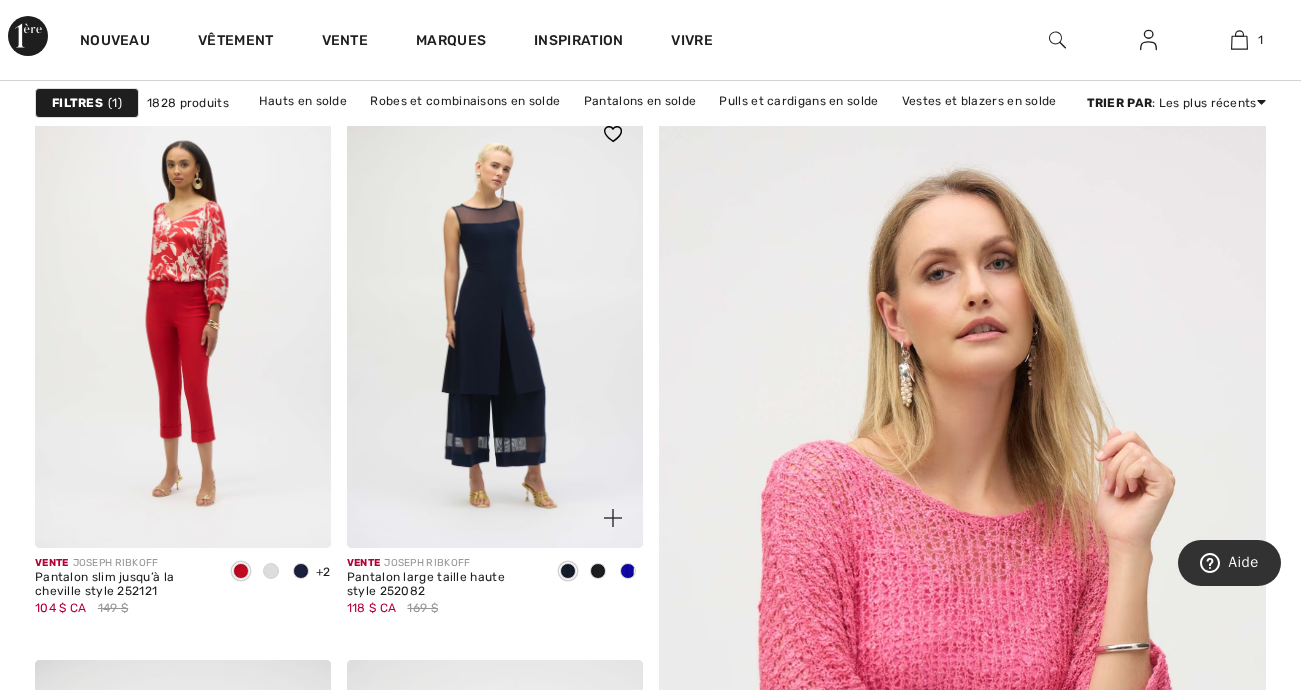 scroll, scrollTop: 0, scrollLeft: 0, axis: both 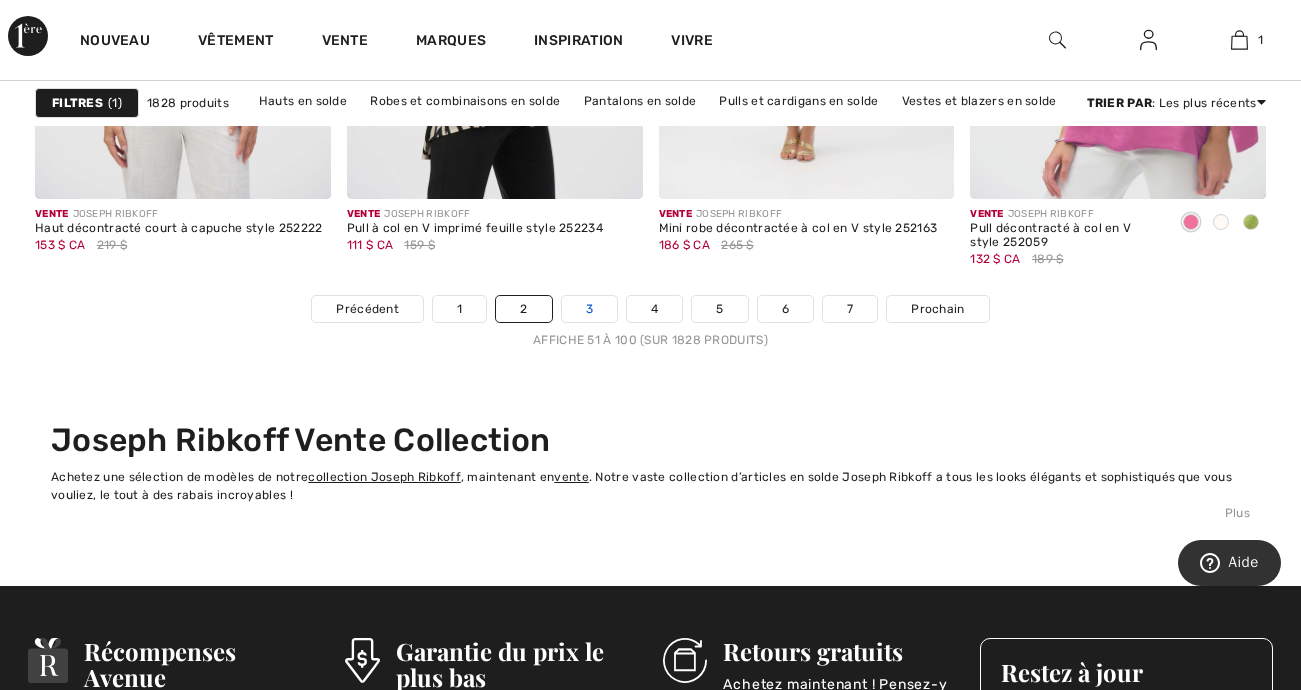 click on "3" at bounding box center (589, 309) 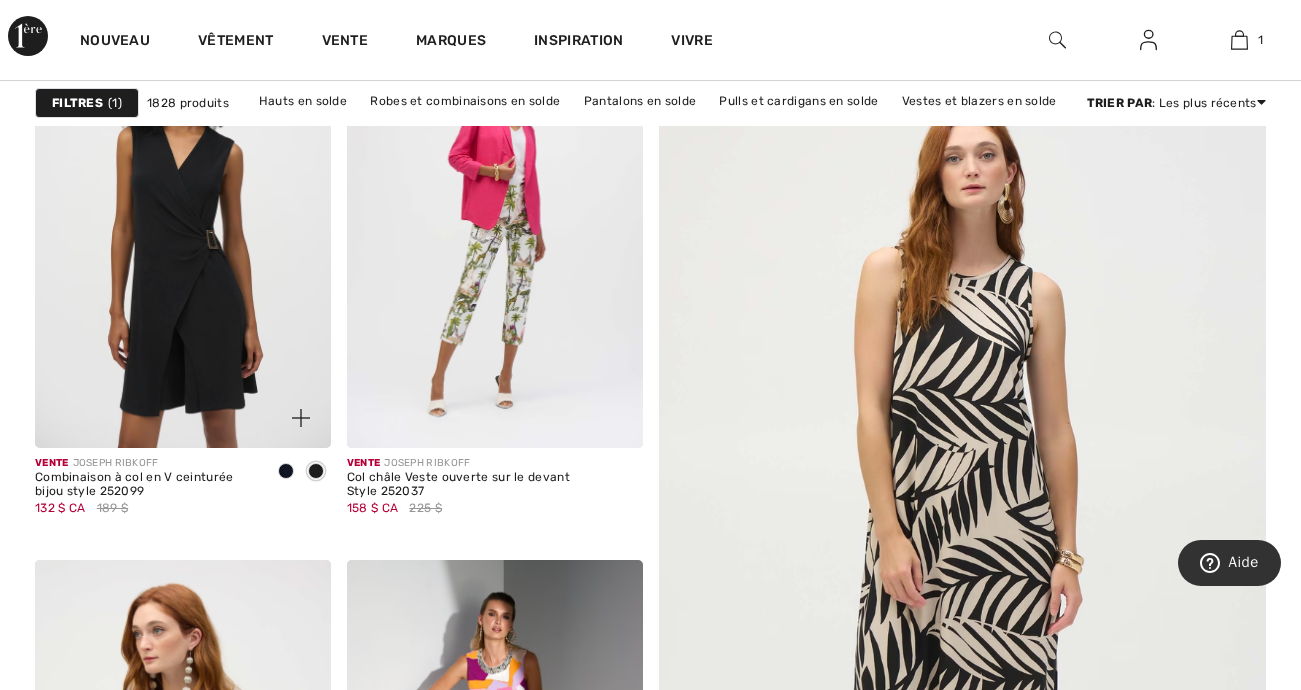 scroll, scrollTop: 300, scrollLeft: 0, axis: vertical 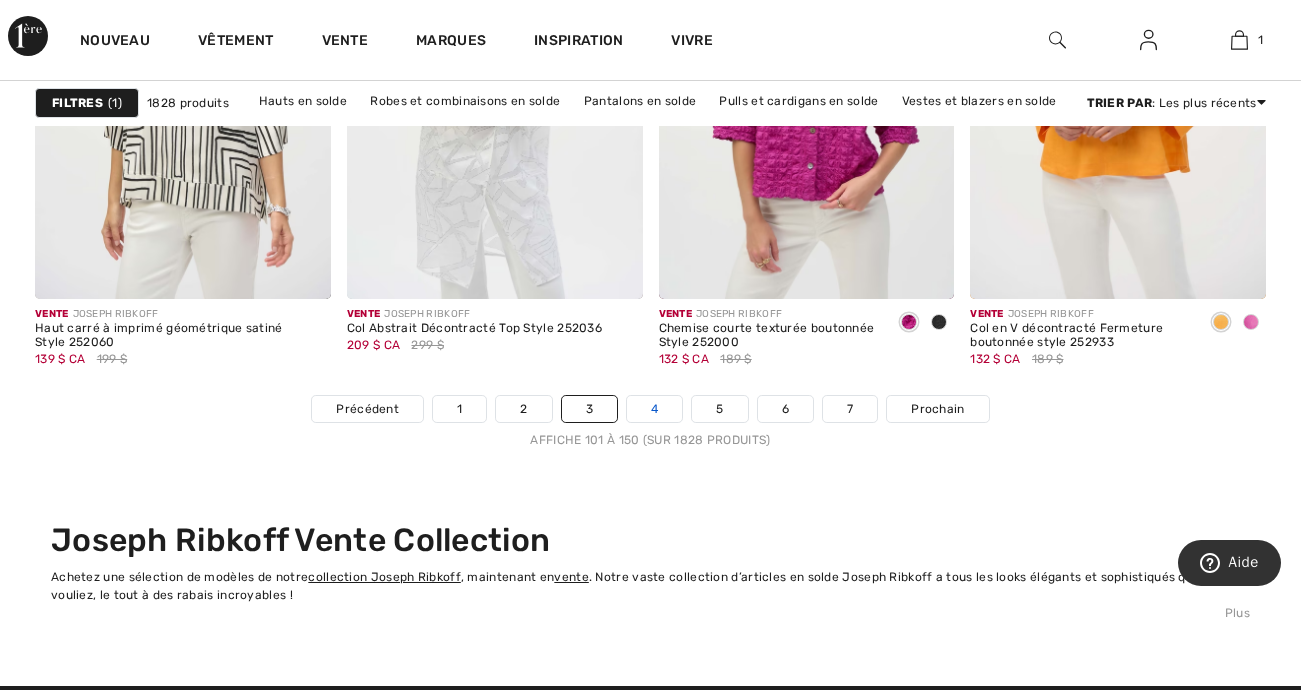 click on "4" at bounding box center [654, 409] 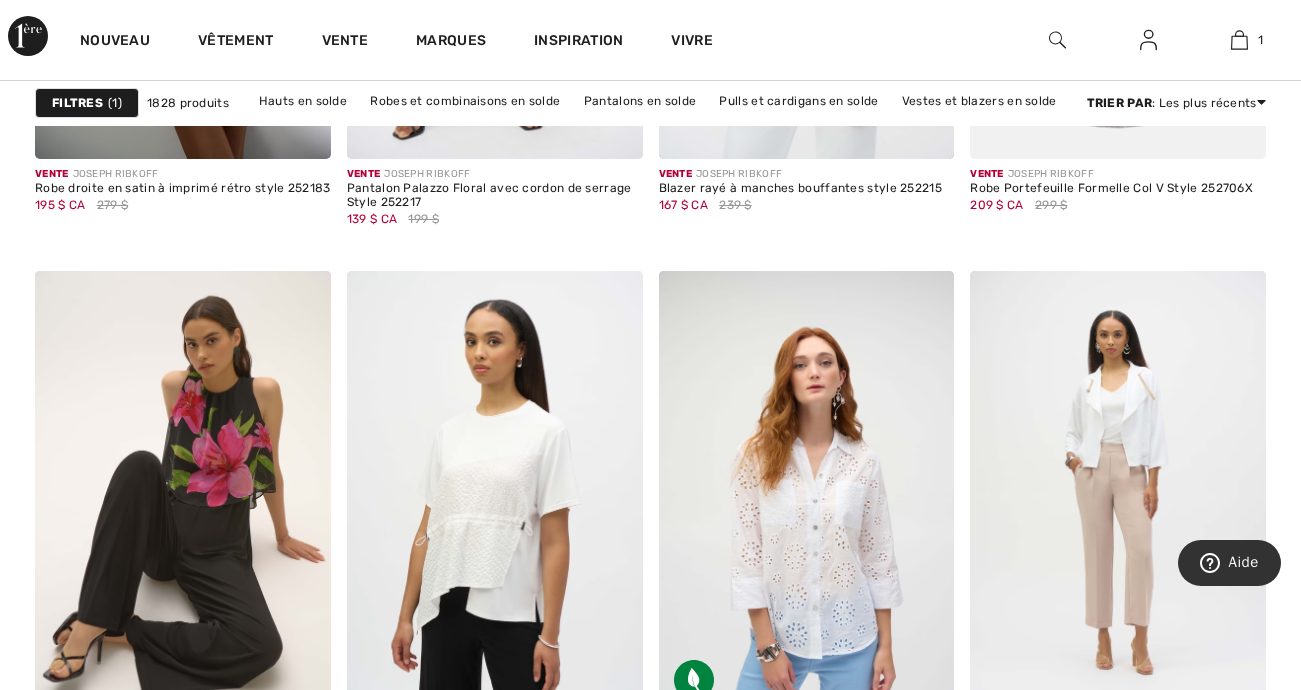 scroll, scrollTop: 2000, scrollLeft: 0, axis: vertical 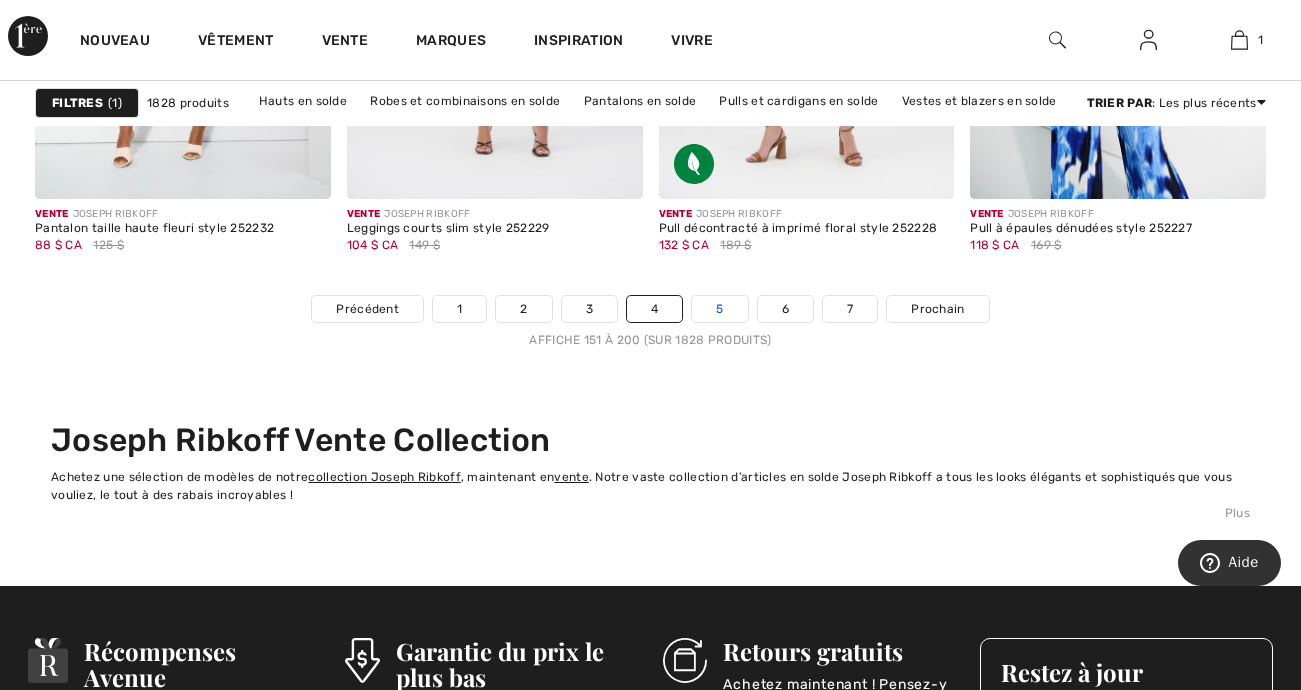 click on "5" at bounding box center [719, 309] 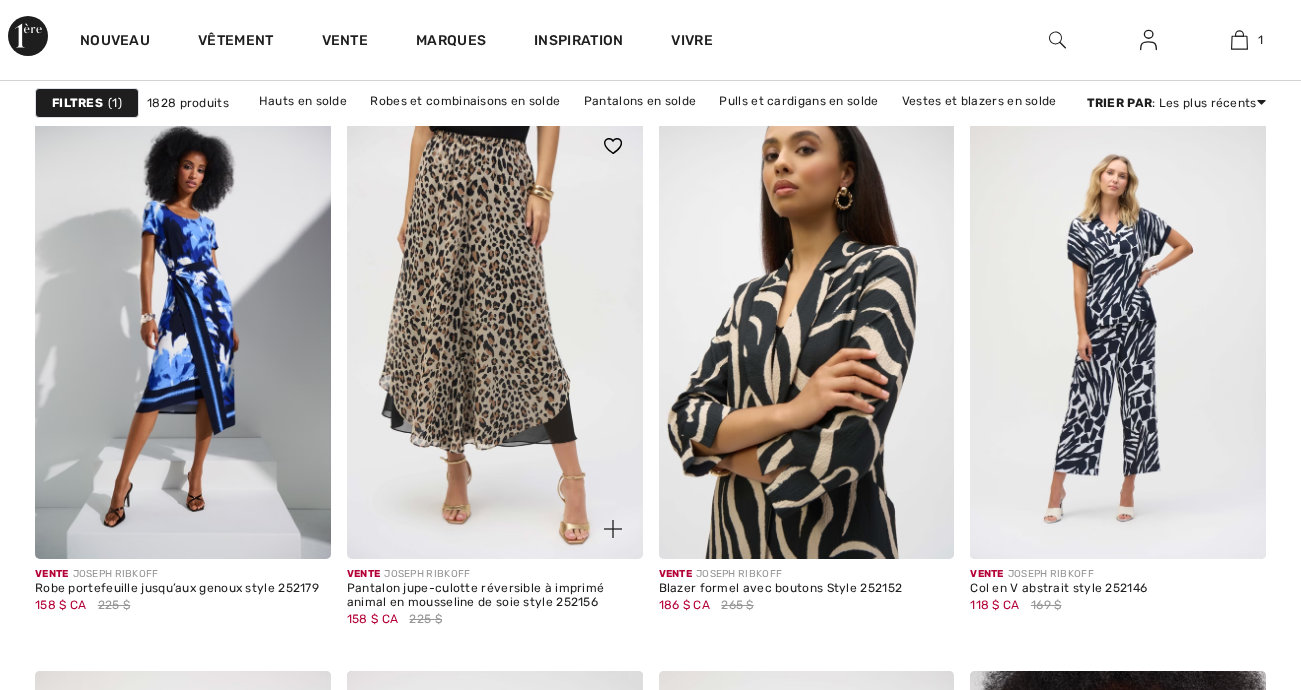 scroll, scrollTop: 1400, scrollLeft: 0, axis: vertical 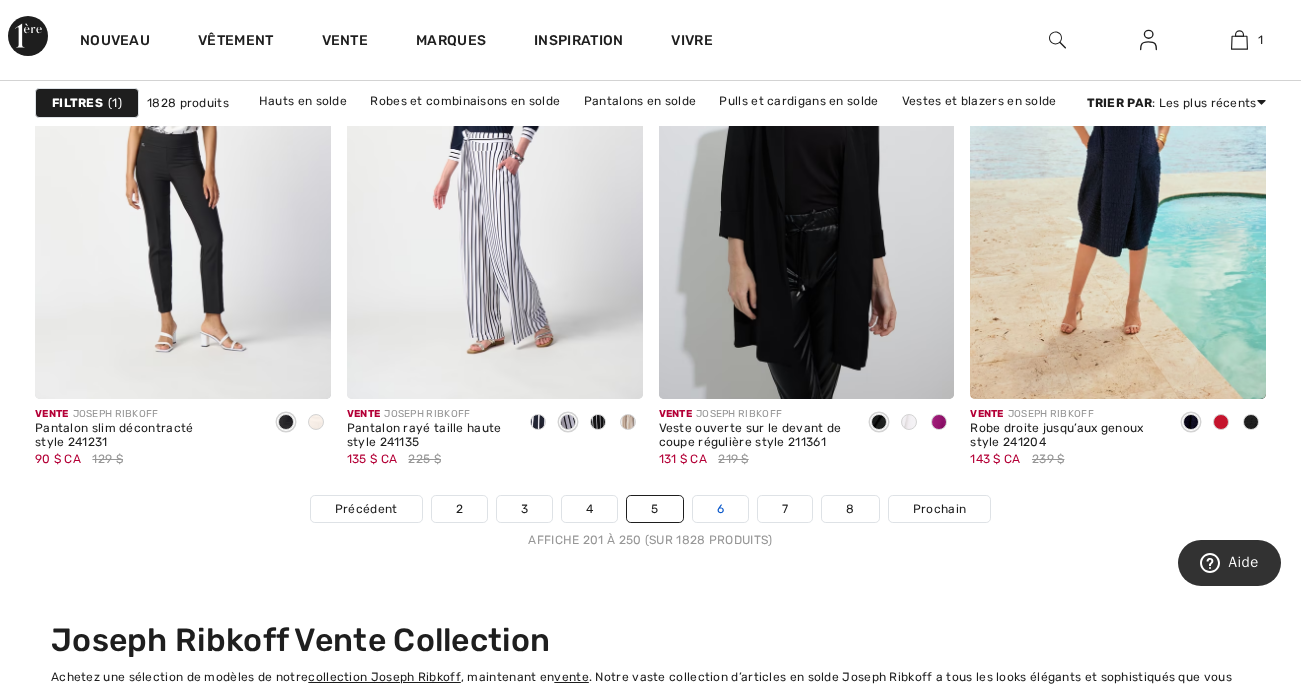click on "6" at bounding box center [720, 509] 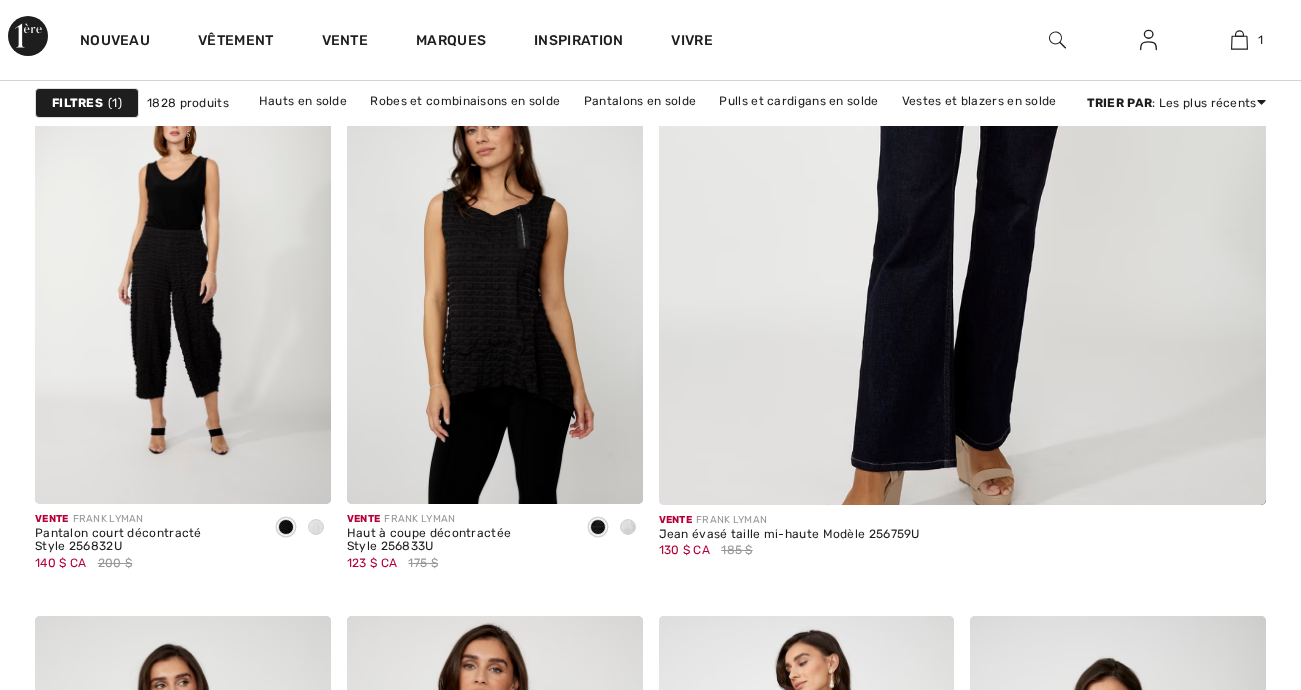 scroll, scrollTop: 900, scrollLeft: 0, axis: vertical 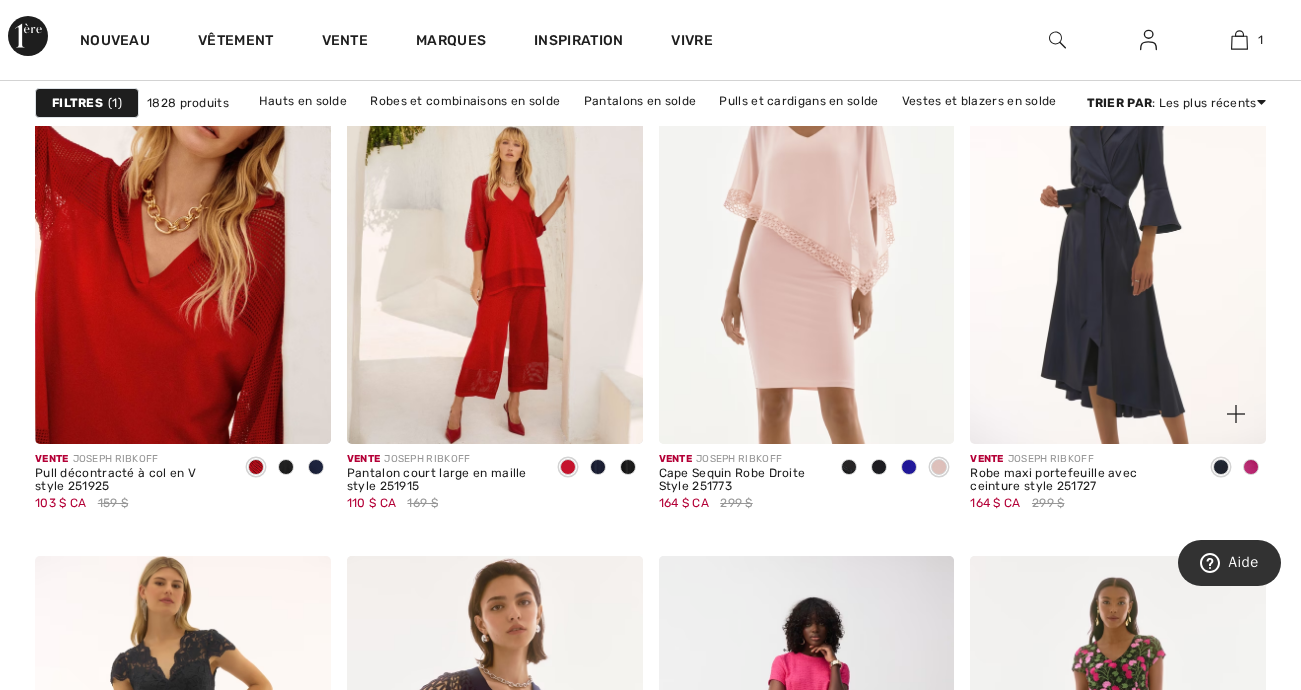 click at bounding box center [1251, 467] 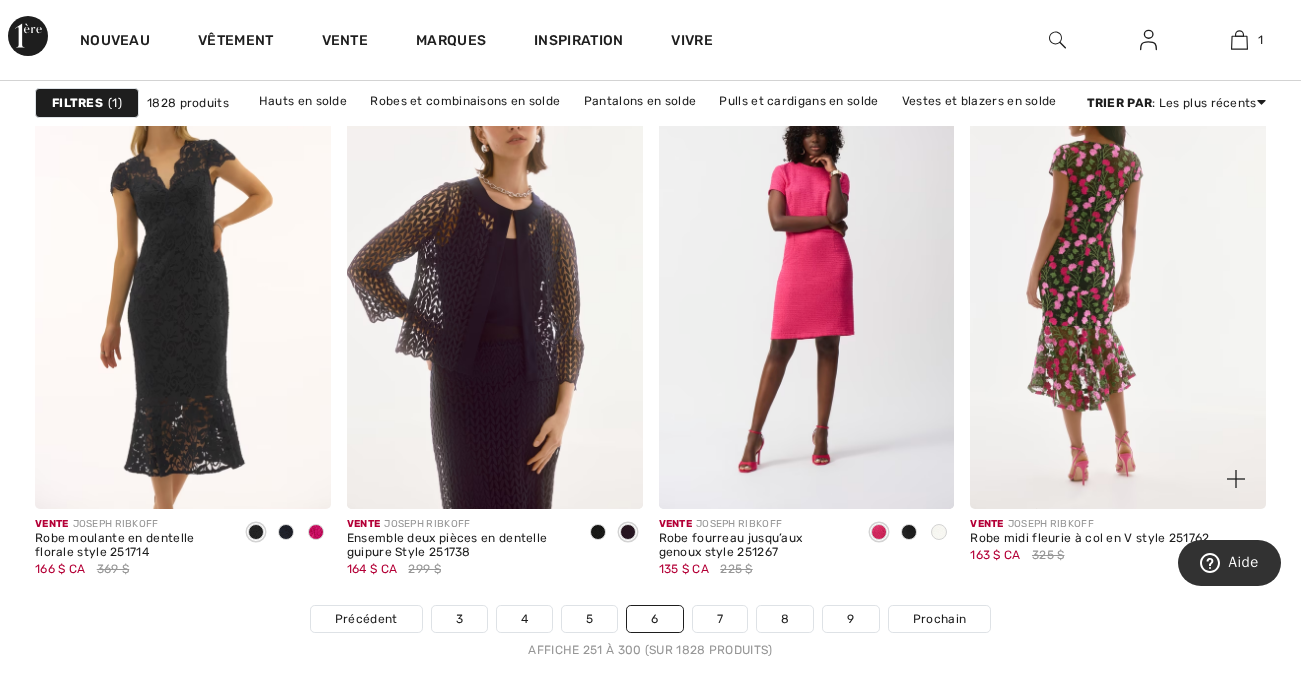 scroll, scrollTop: 8300, scrollLeft: 0, axis: vertical 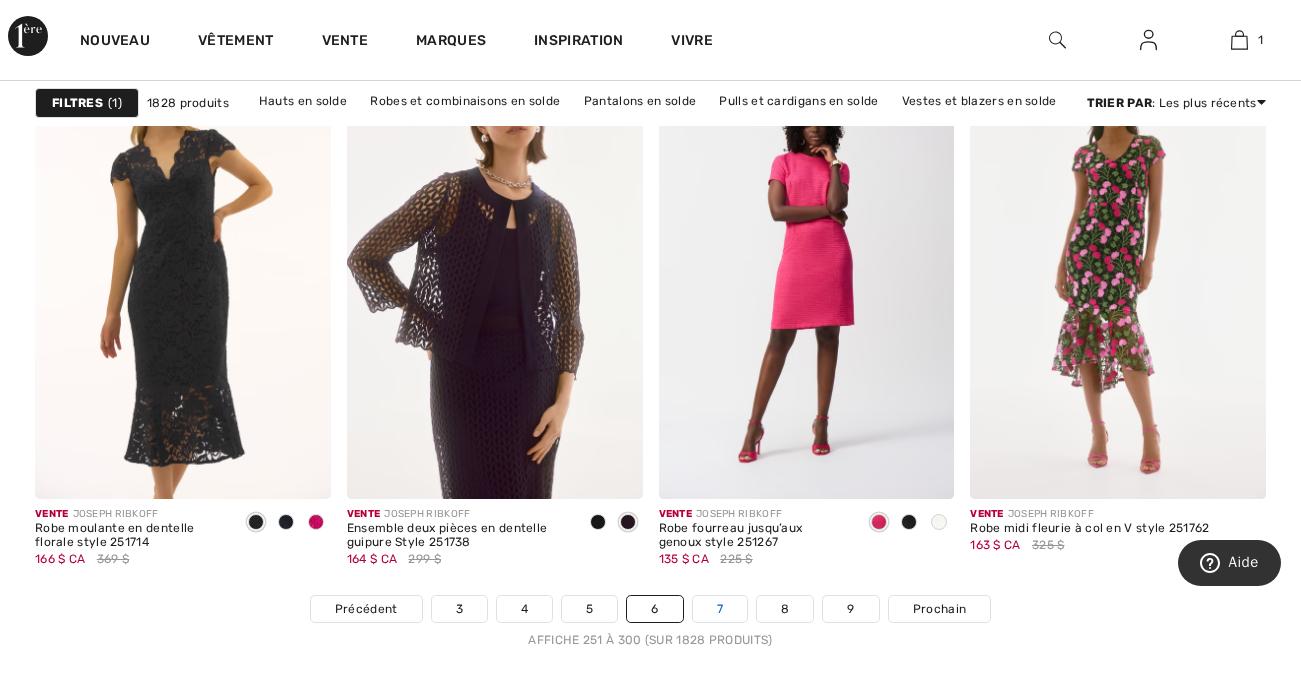 click on "7" at bounding box center (720, 609) 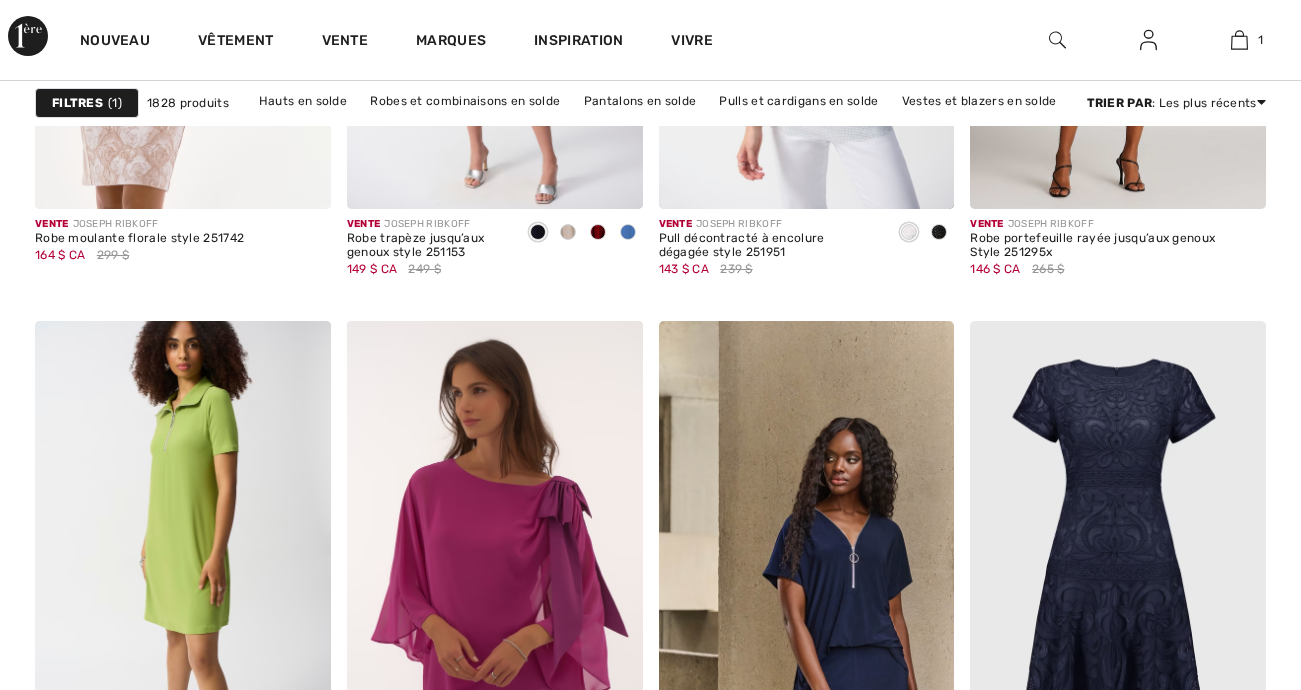 scroll, scrollTop: 1900, scrollLeft: 0, axis: vertical 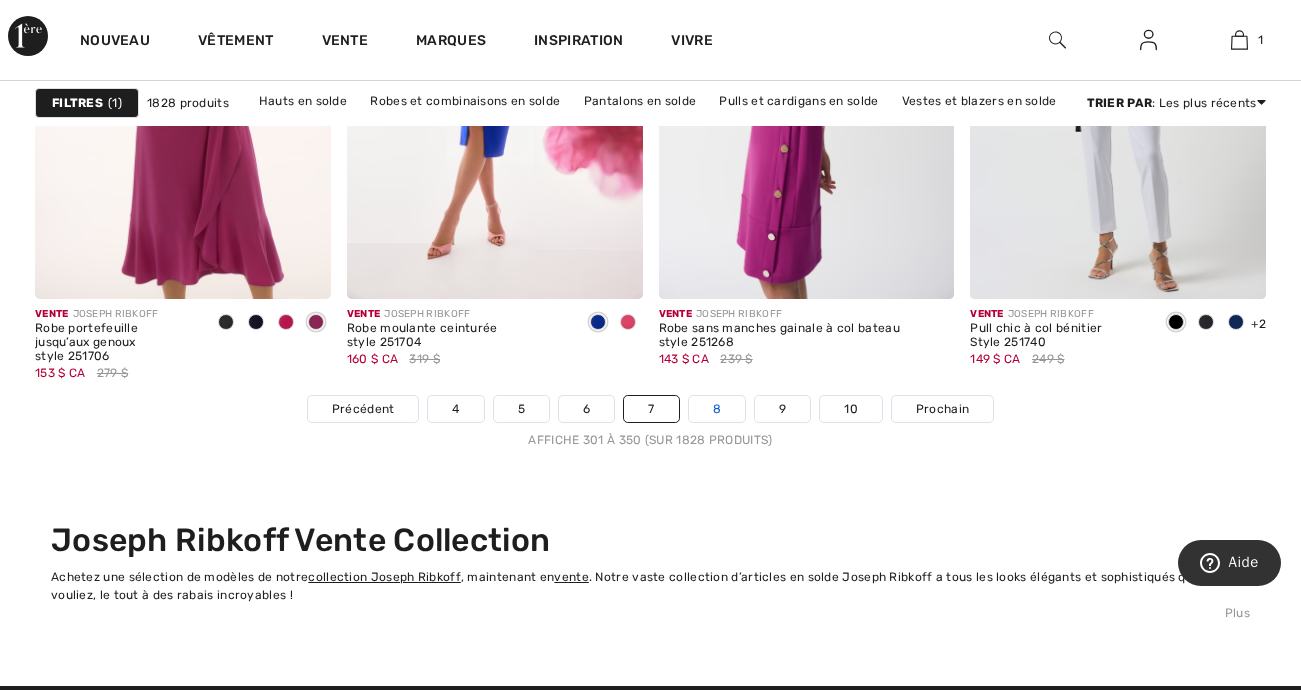 click on "8" at bounding box center [717, 409] 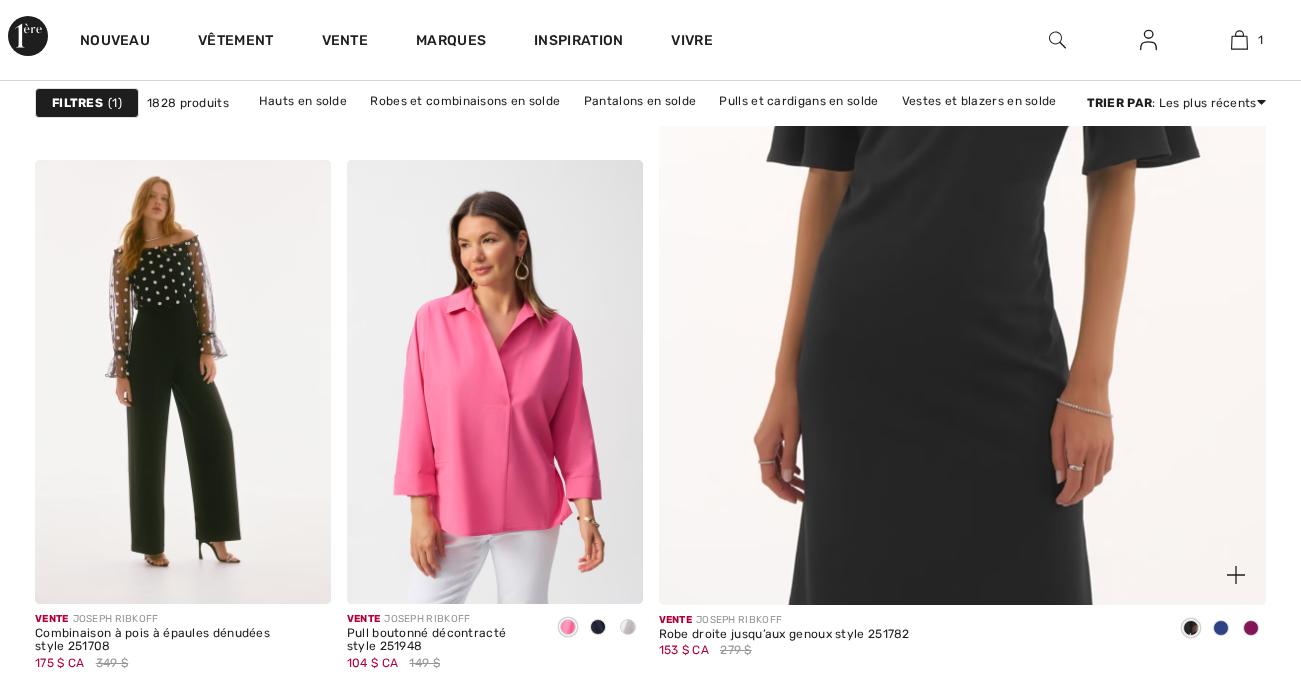 scroll, scrollTop: 800, scrollLeft: 0, axis: vertical 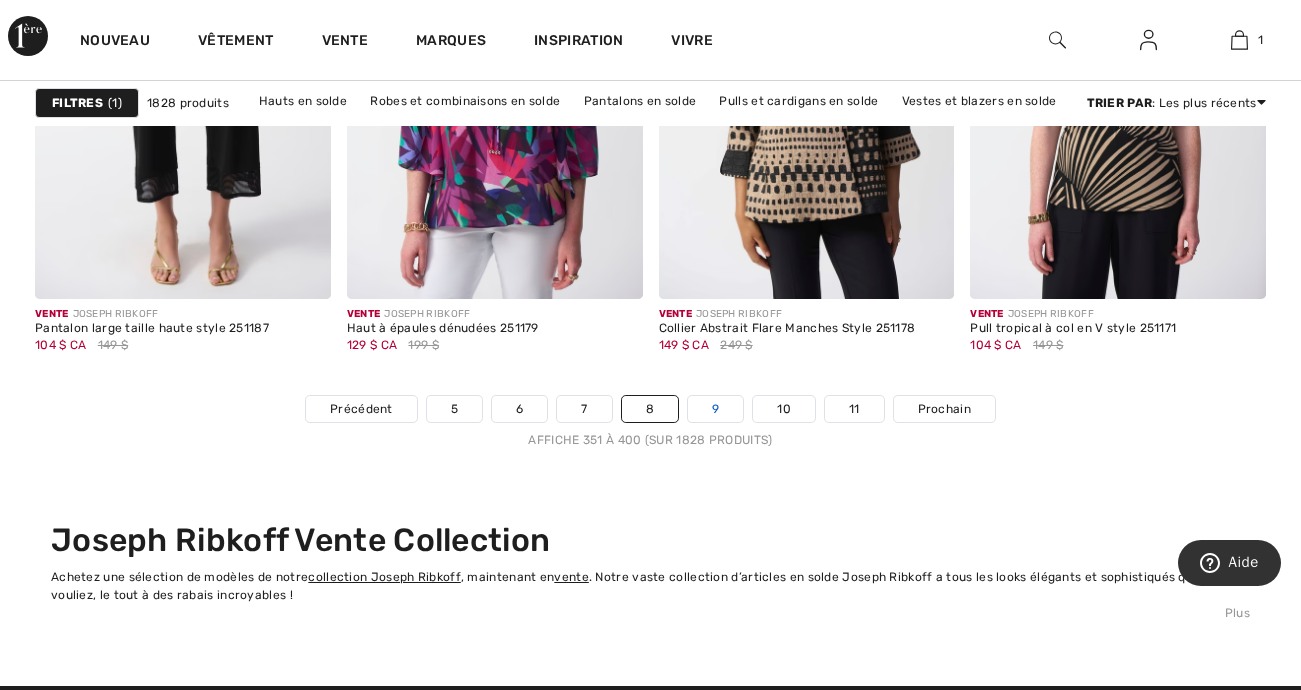 click on "9" at bounding box center [715, 409] 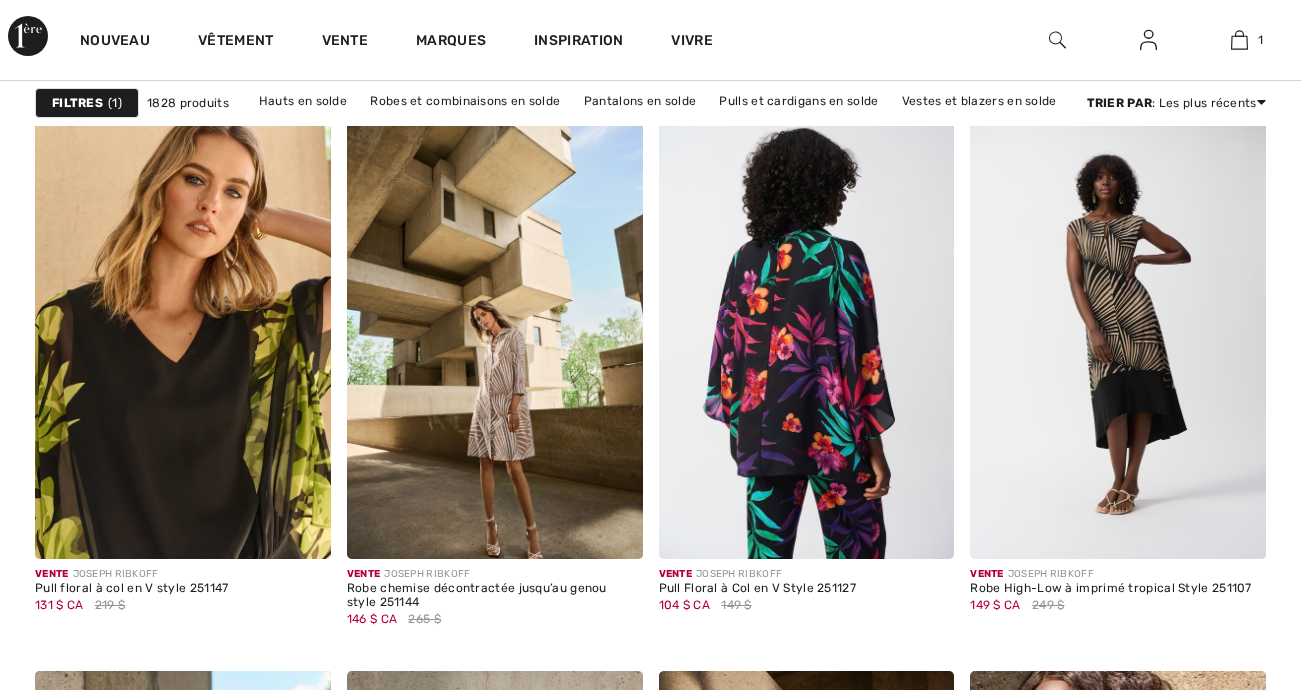 scroll, scrollTop: 1400, scrollLeft: 0, axis: vertical 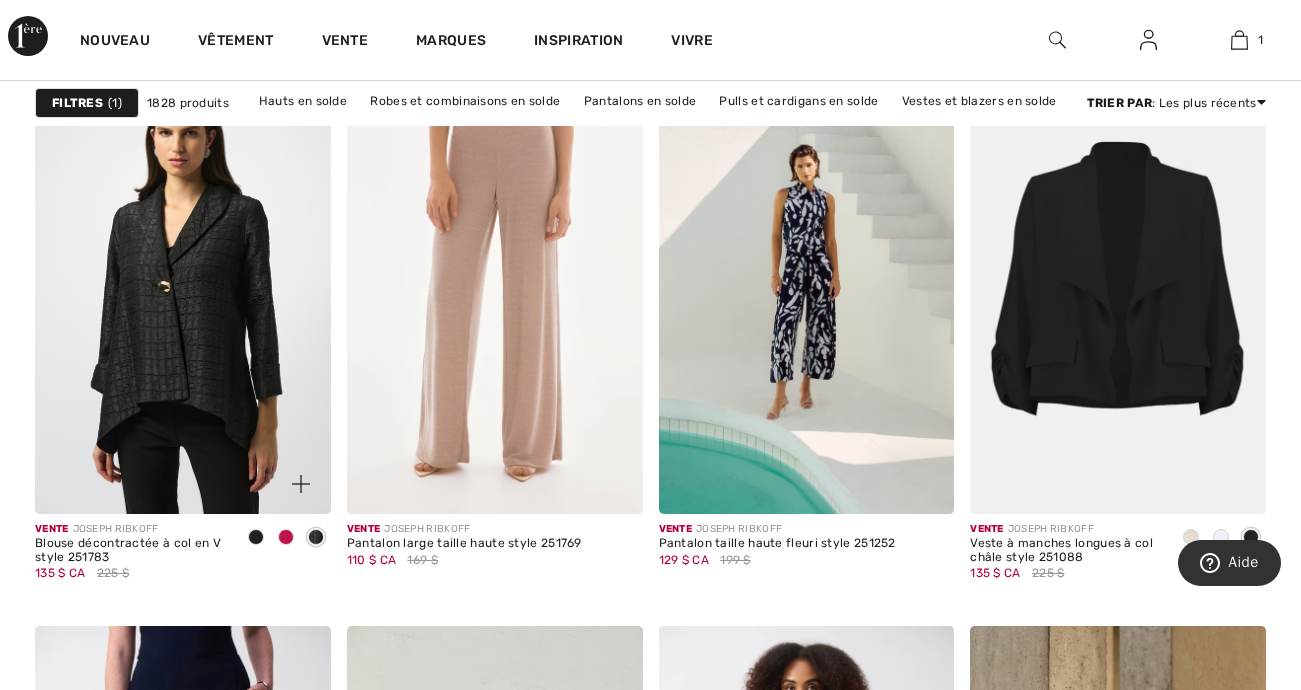 click at bounding box center (316, 537) 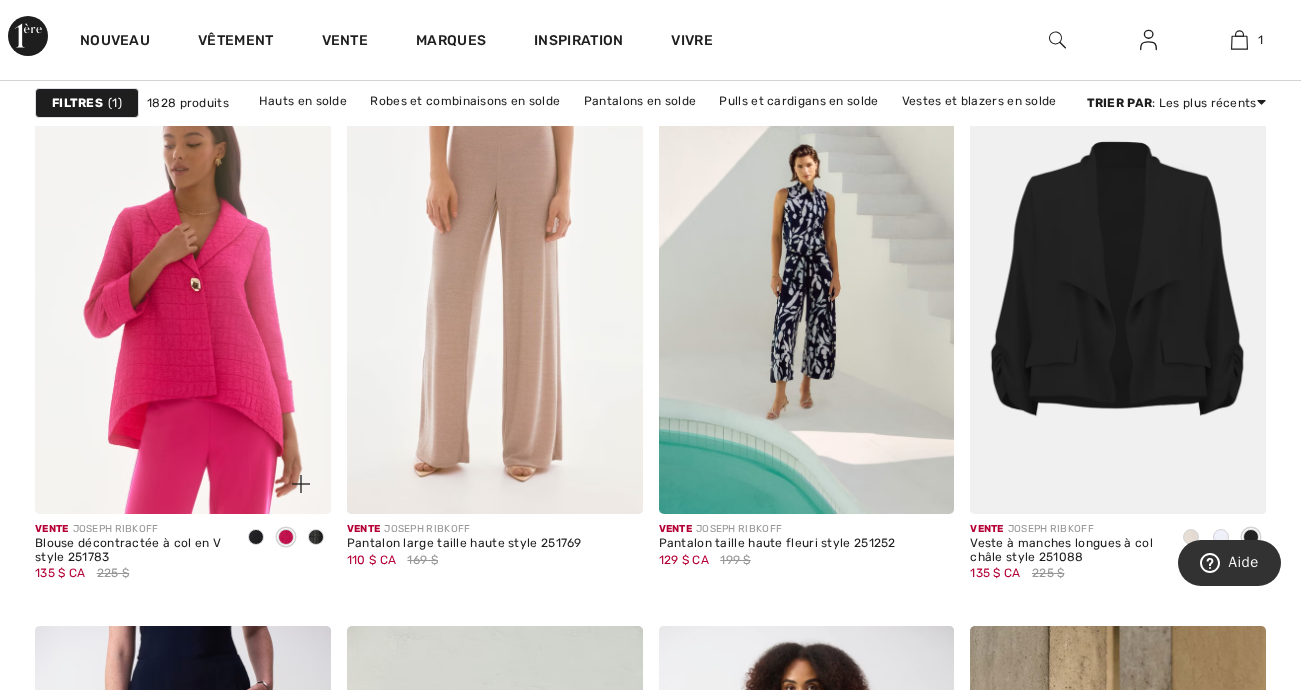 click at bounding box center (256, 537) 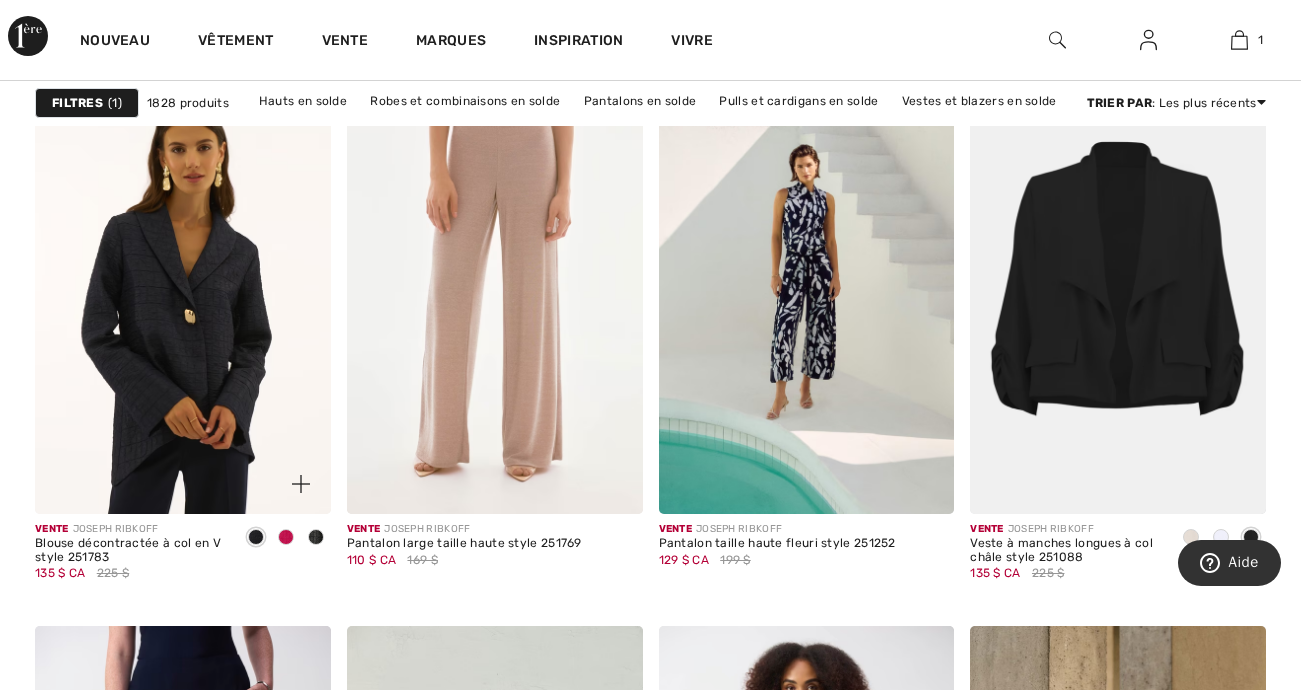 click at bounding box center (316, 537) 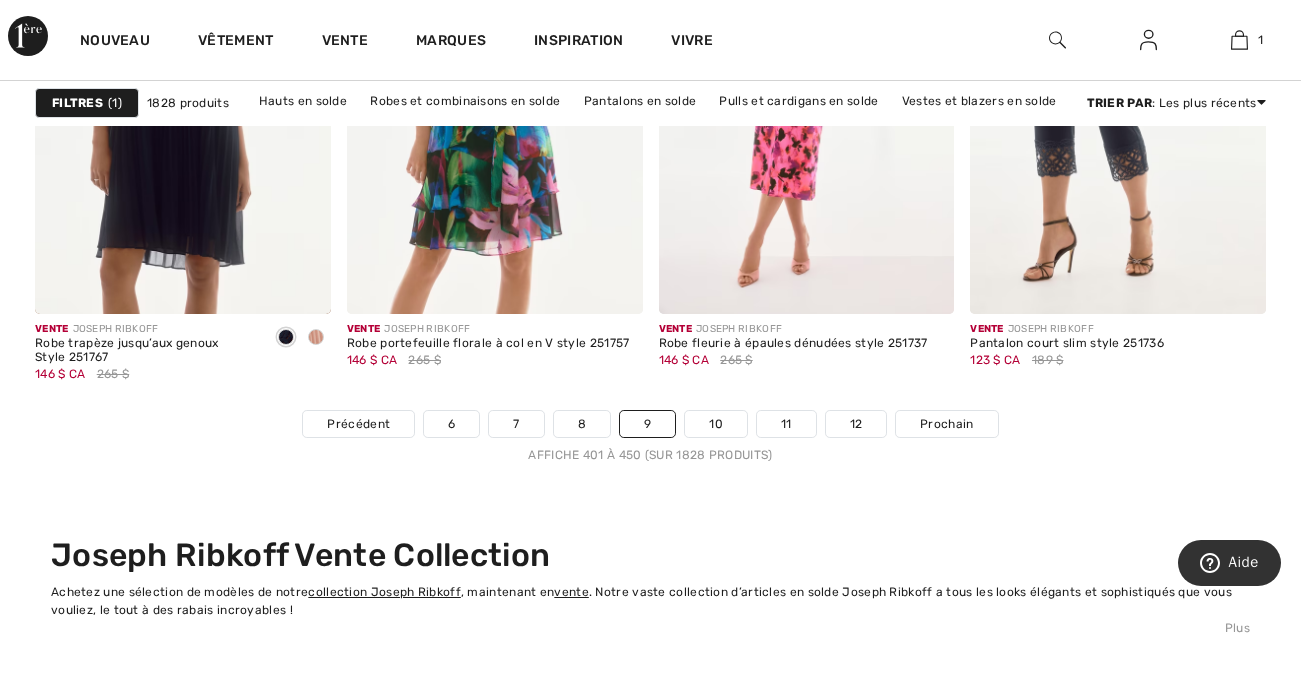 scroll, scrollTop: 8500, scrollLeft: 0, axis: vertical 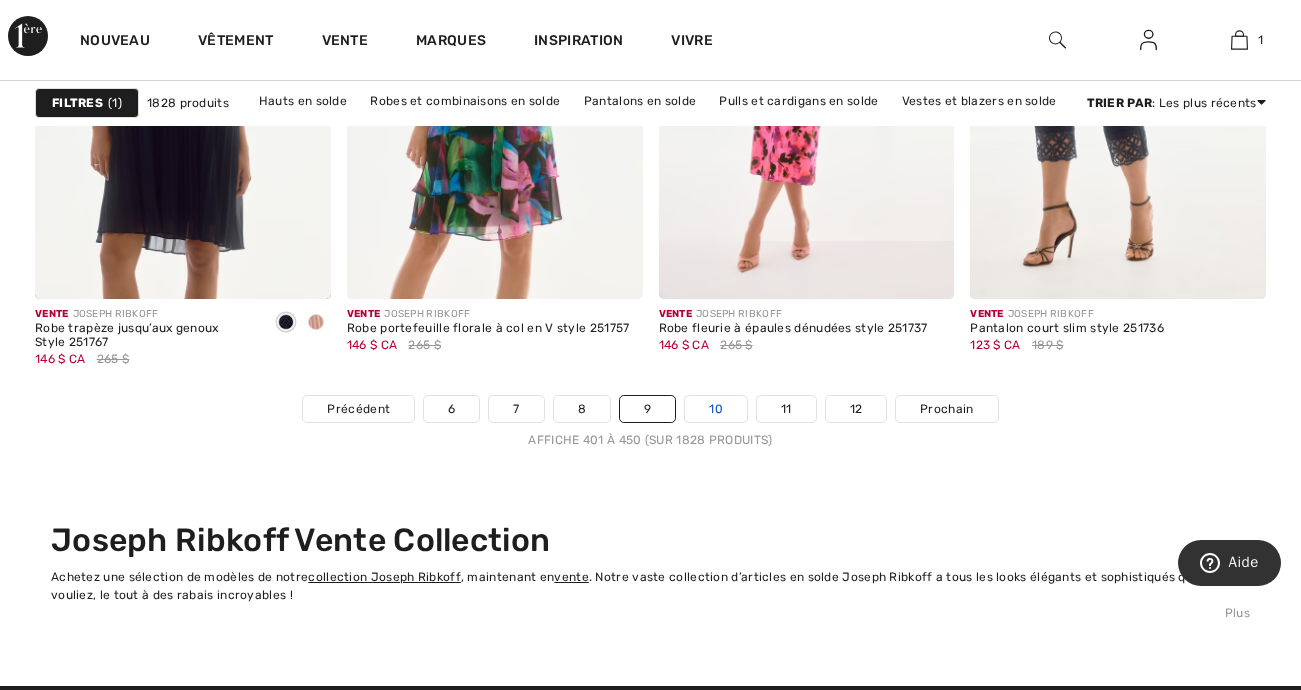 click on "10" at bounding box center [716, 409] 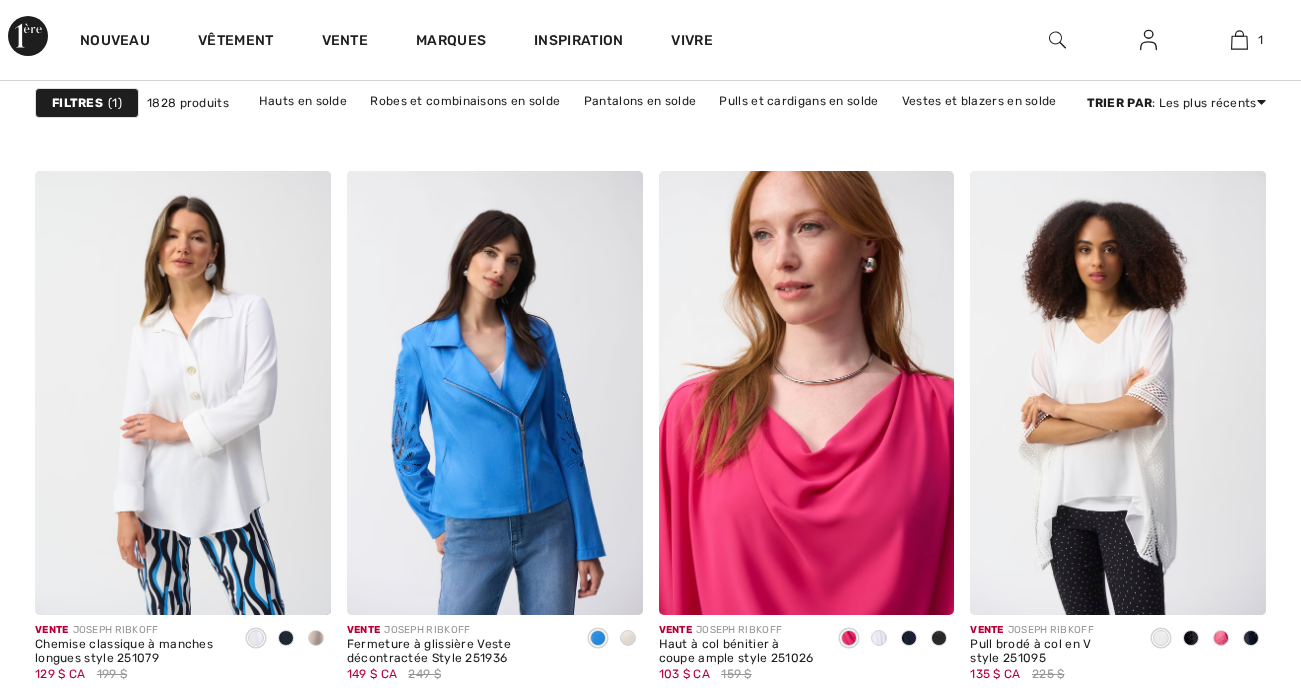 scroll, scrollTop: 1900, scrollLeft: 0, axis: vertical 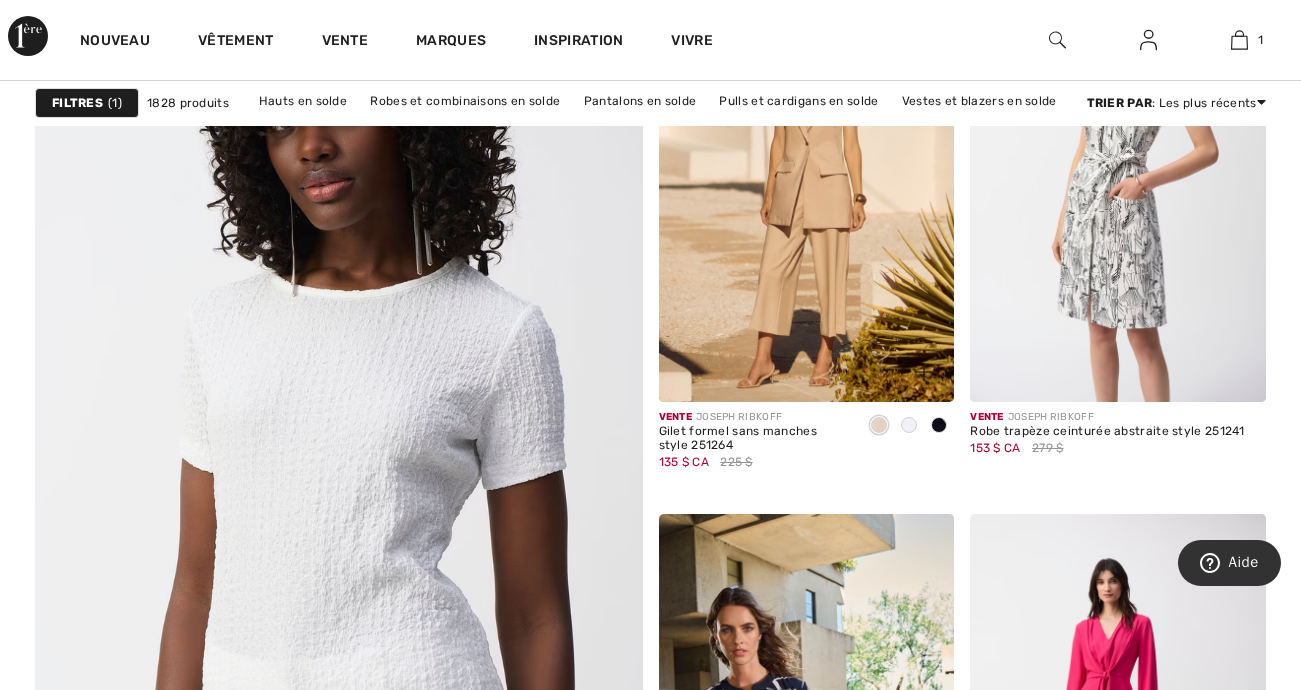 click at bounding box center [879, 425] 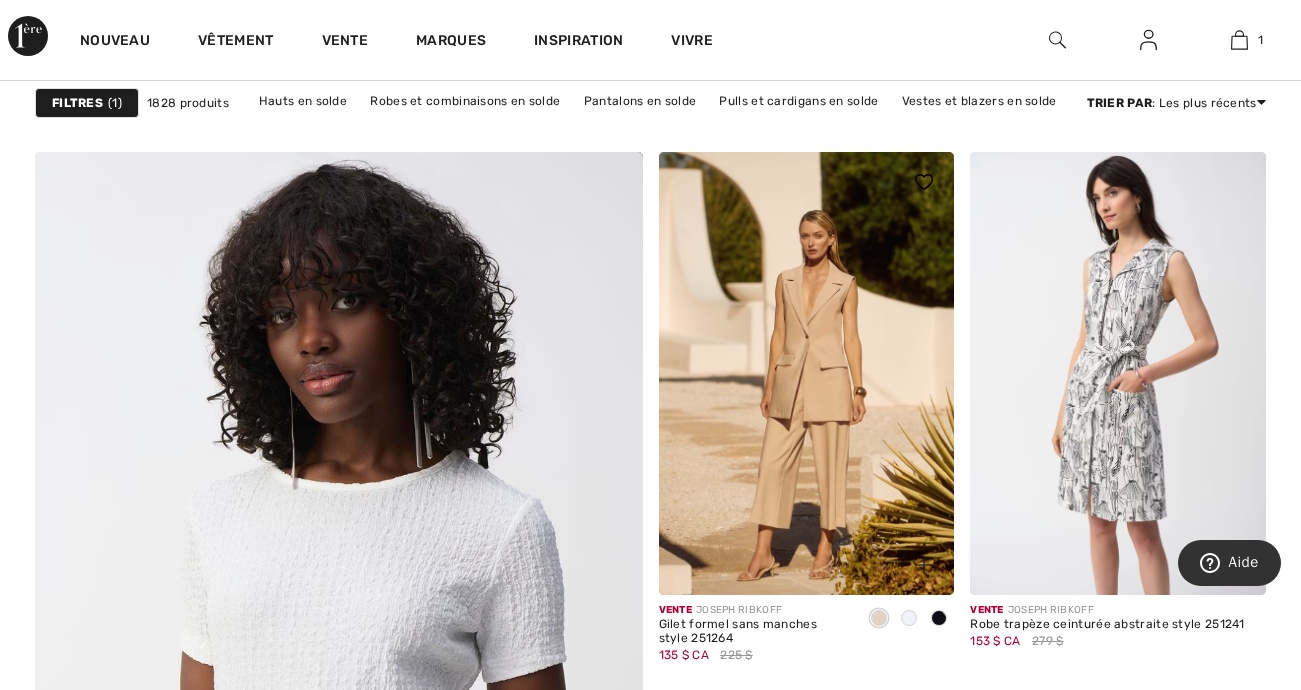 scroll, scrollTop: 4600, scrollLeft: 0, axis: vertical 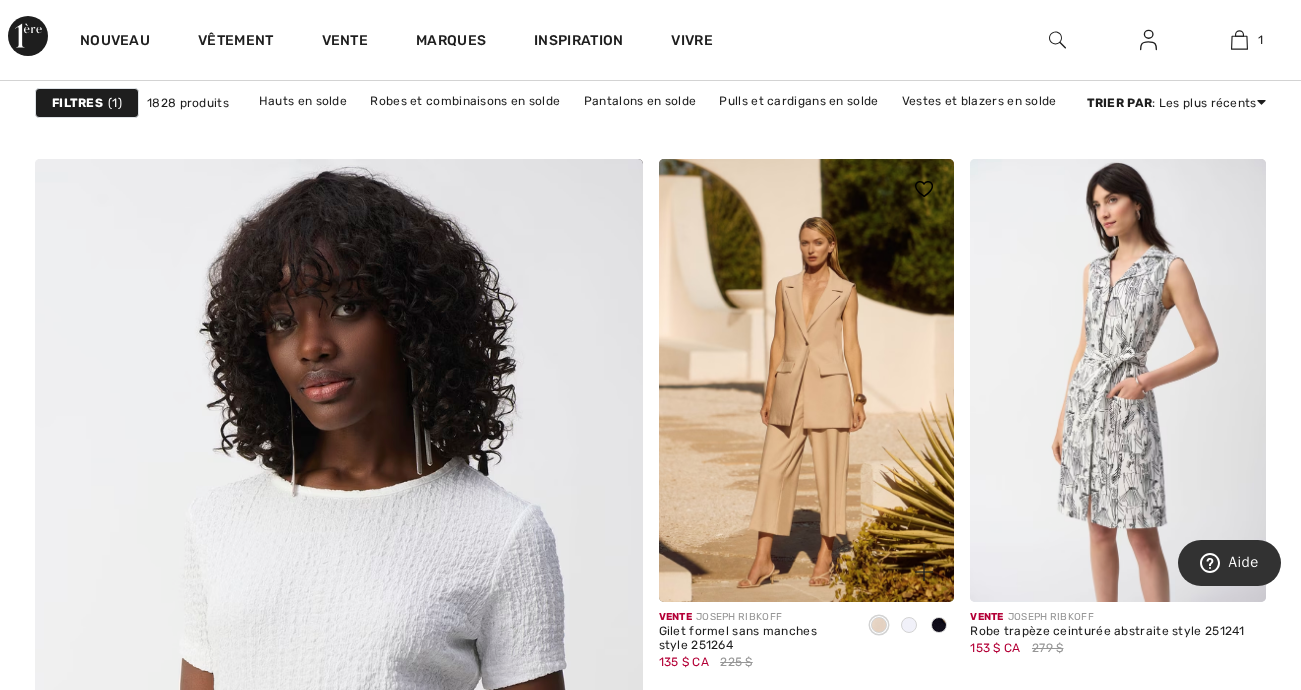 click at bounding box center (909, 625) 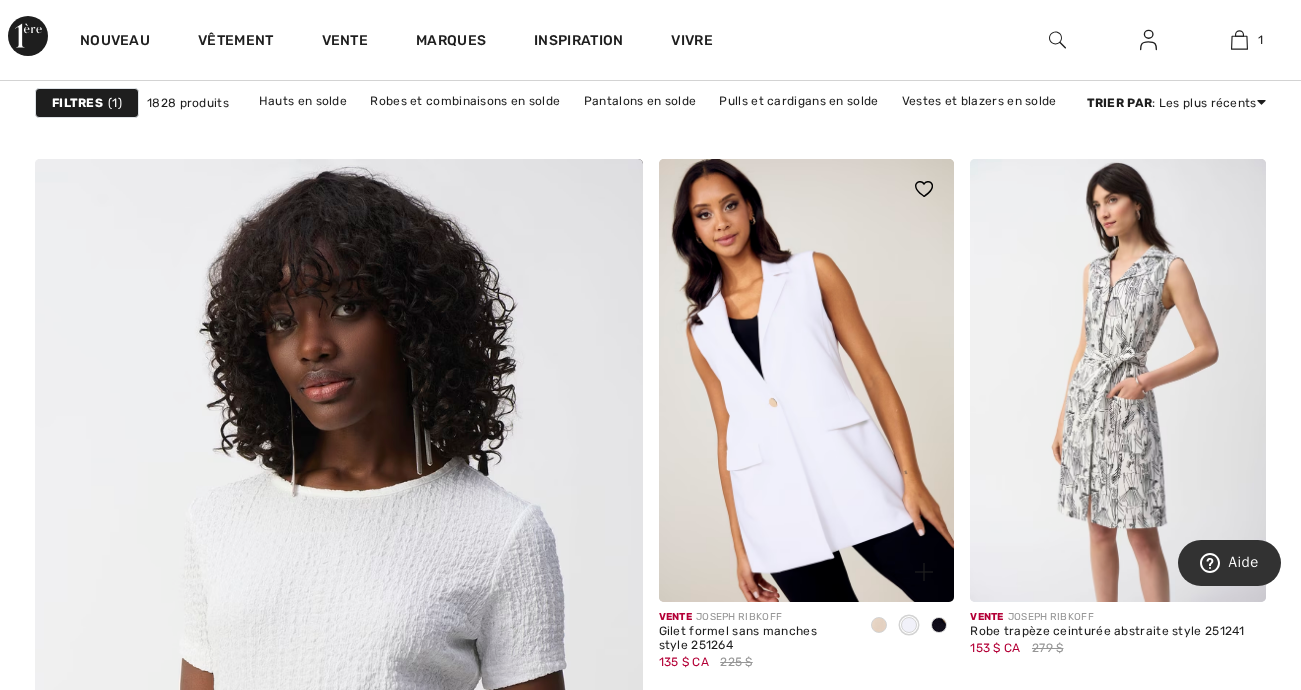 click at bounding box center [939, 625] 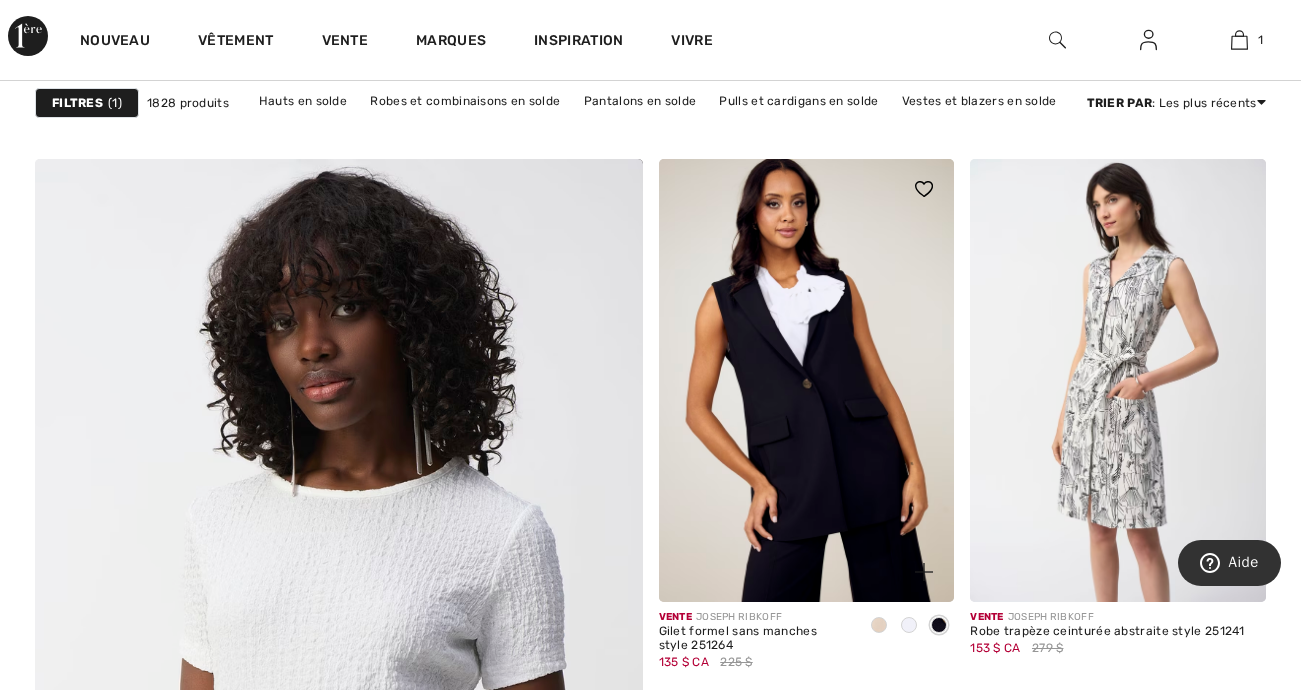 click at bounding box center [909, 625] 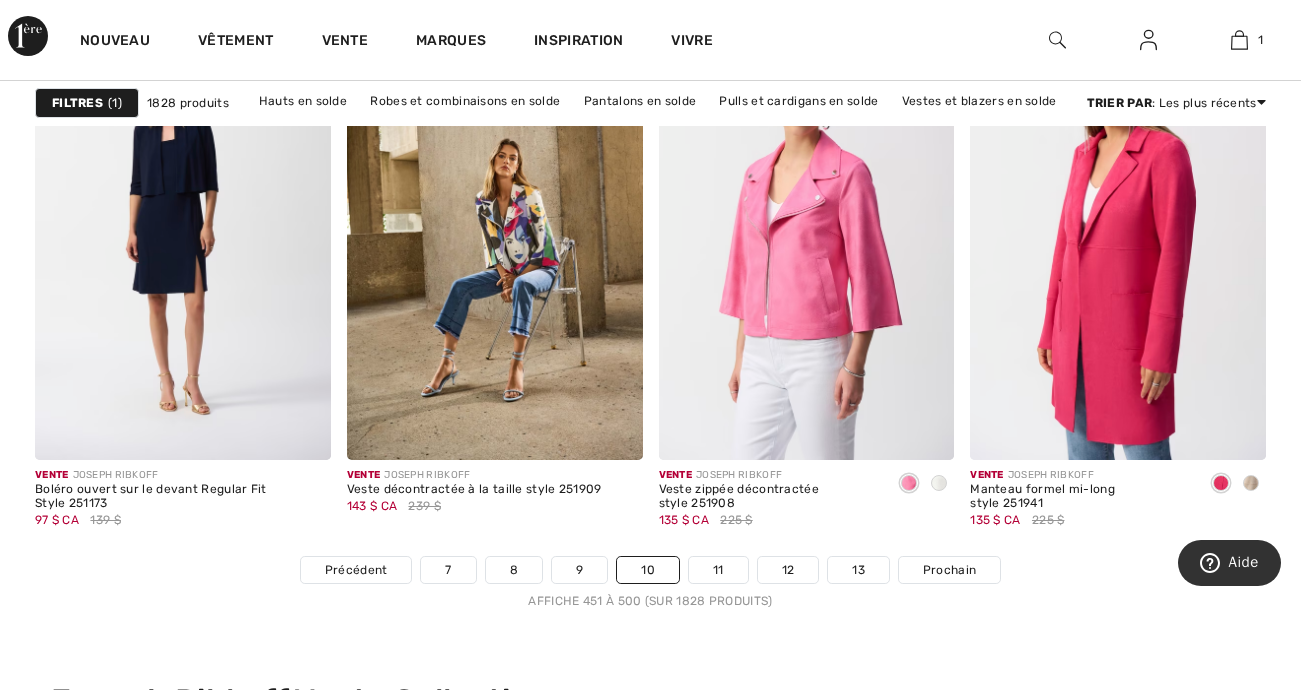scroll, scrollTop: 8400, scrollLeft: 0, axis: vertical 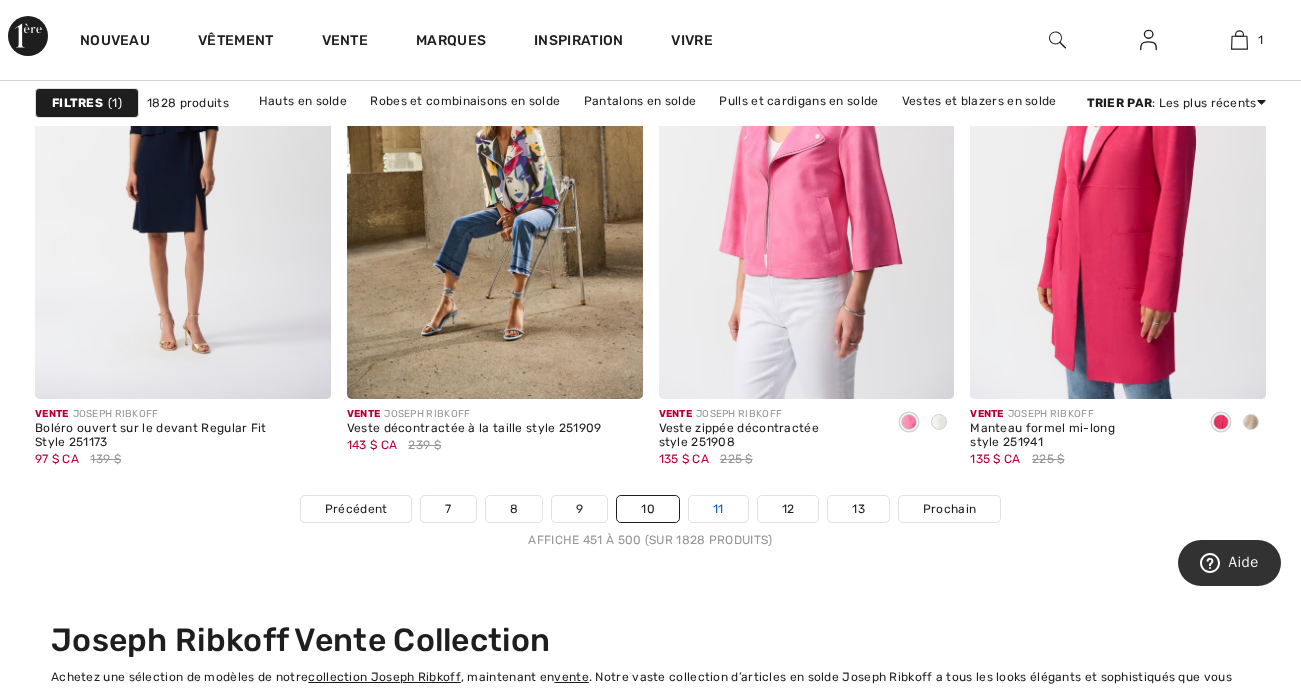 click on "11" at bounding box center [718, 509] 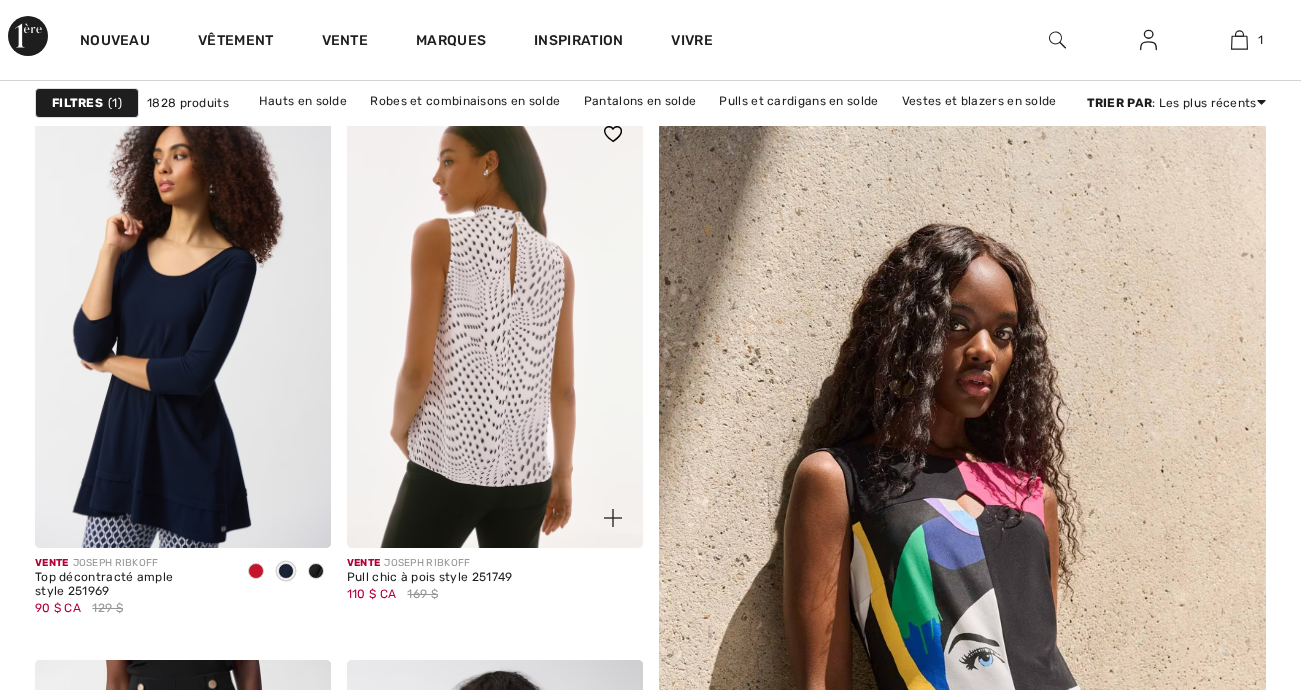 scroll, scrollTop: 300, scrollLeft: 0, axis: vertical 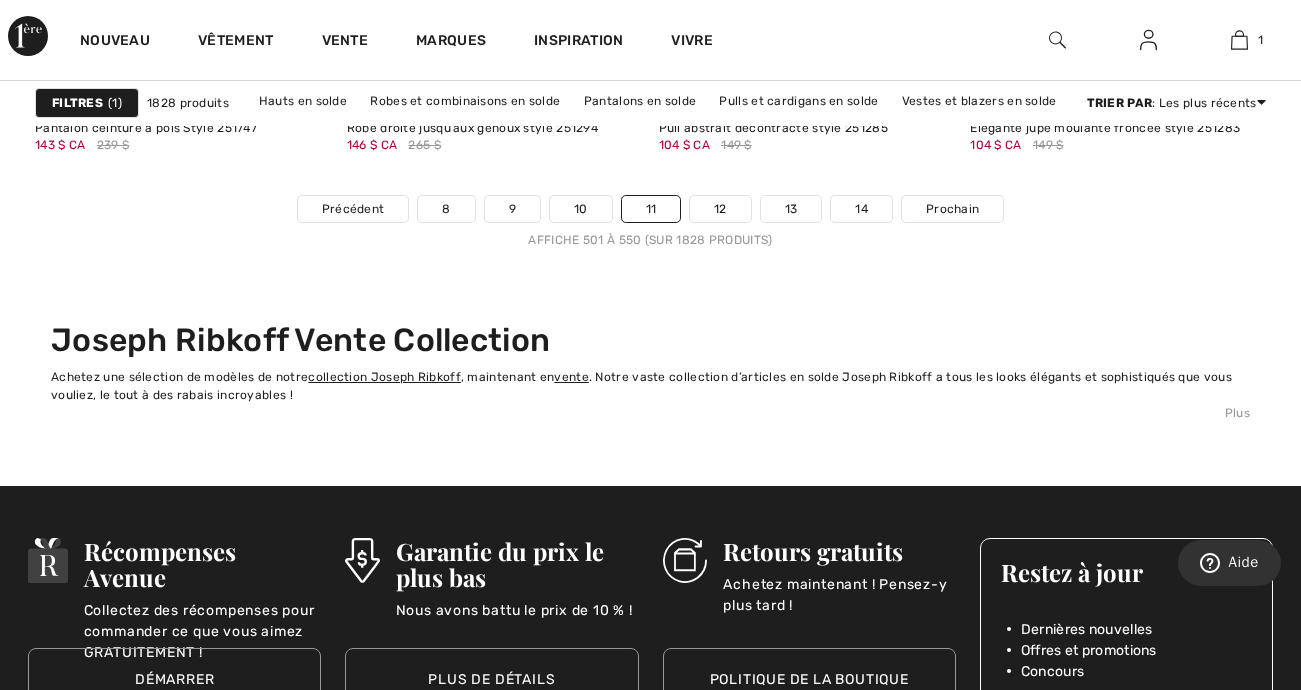 click on "Précédent
8
9
10
11
12
13
14
Prochain
Affiche 501 à 550 (sur 1828 produits)" at bounding box center (650, 222) 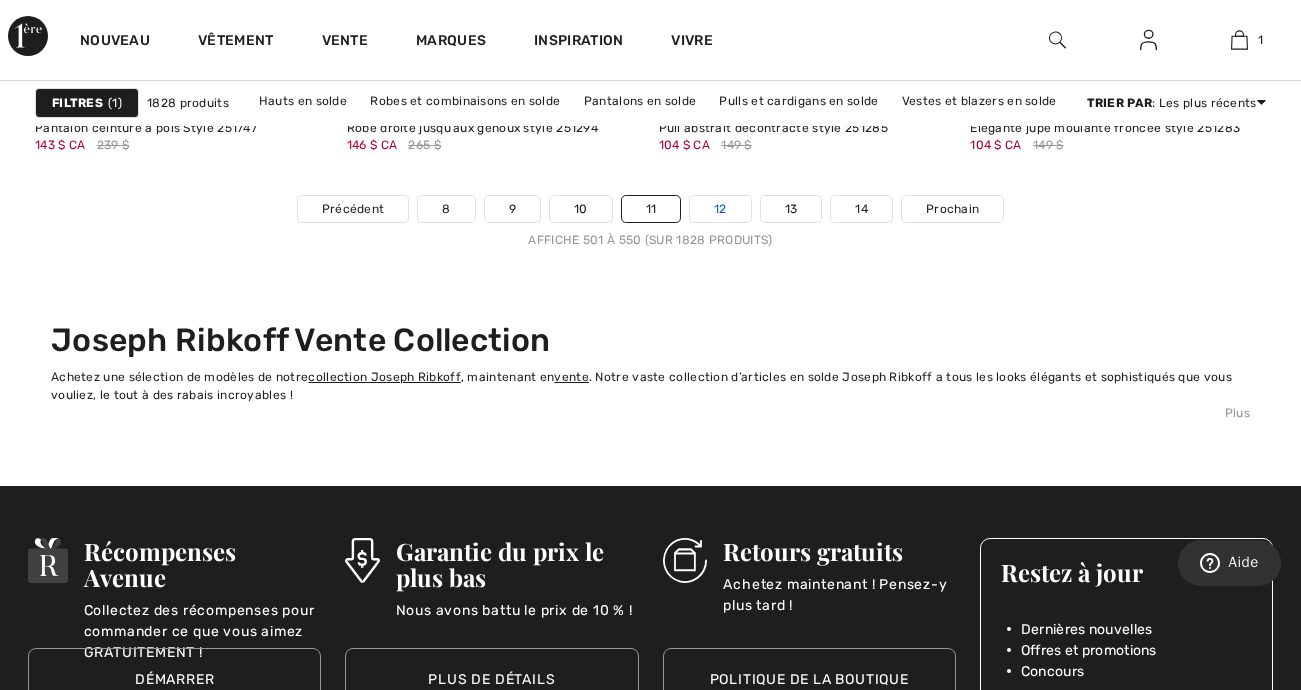click on "12" at bounding box center (720, 209) 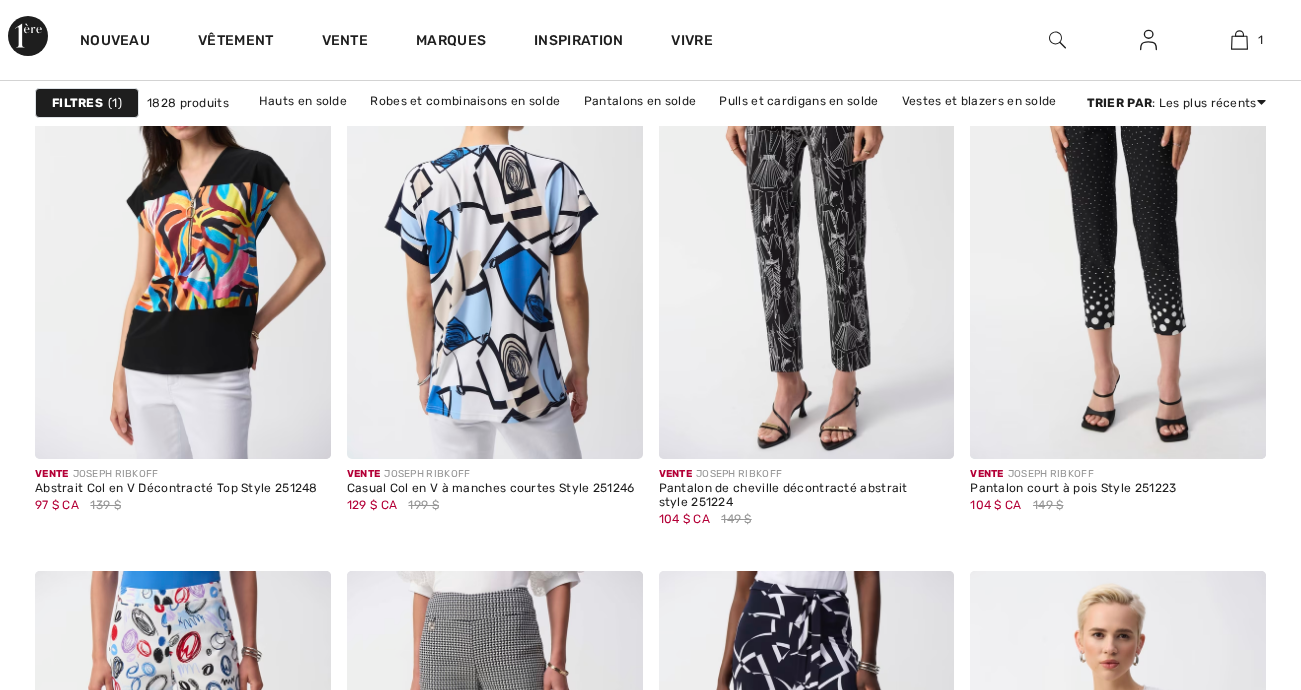 scroll, scrollTop: 1800, scrollLeft: 0, axis: vertical 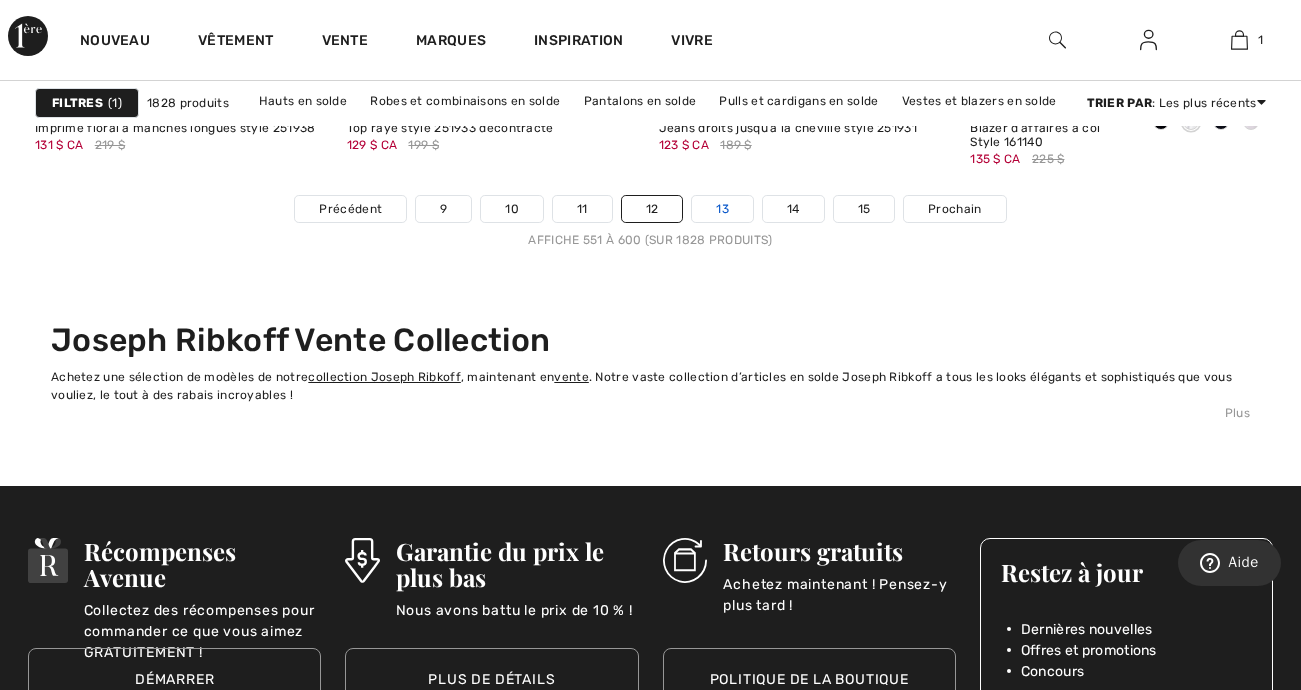 click on "13" at bounding box center (722, 209) 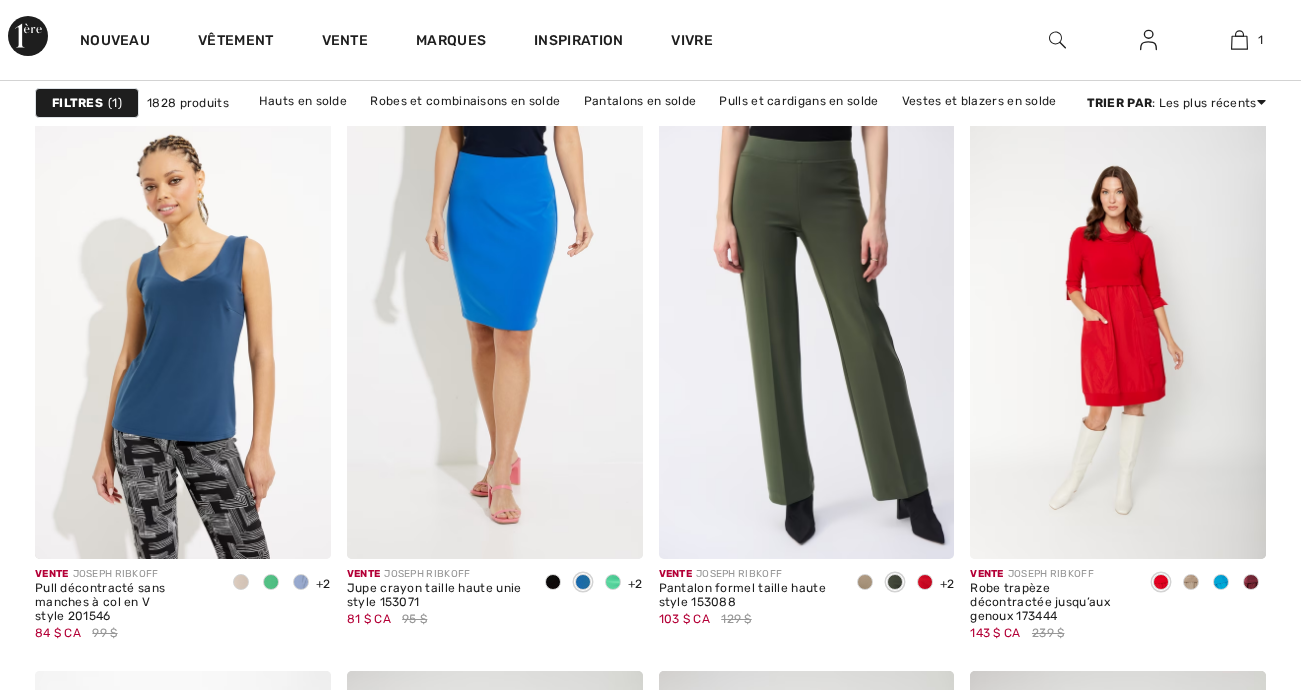 scroll, scrollTop: 1400, scrollLeft: 0, axis: vertical 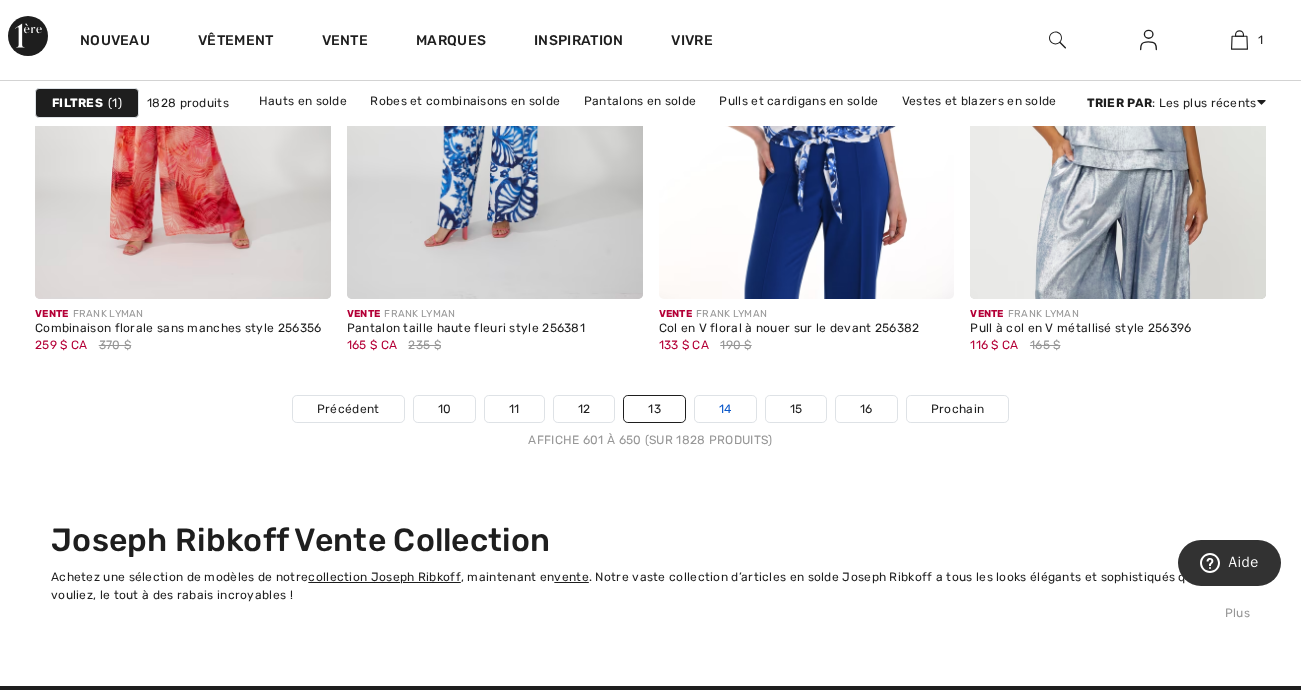 click on "14" at bounding box center (725, 409) 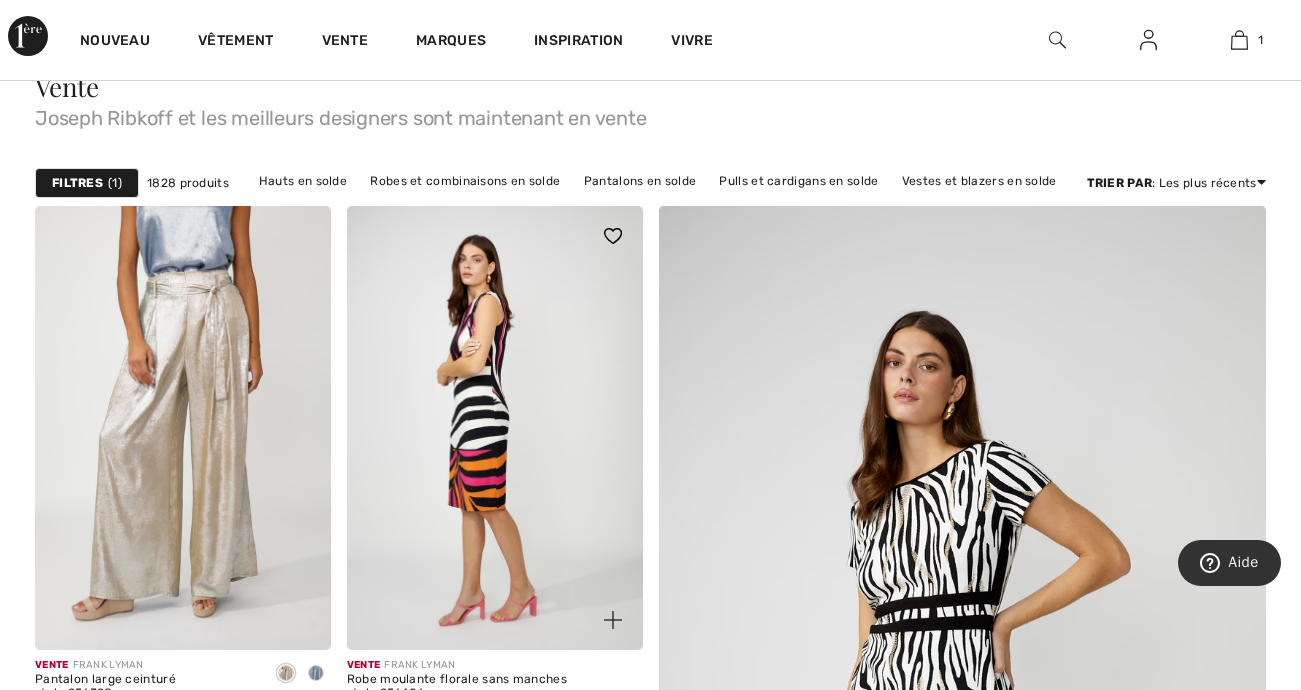 scroll, scrollTop: 100, scrollLeft: 0, axis: vertical 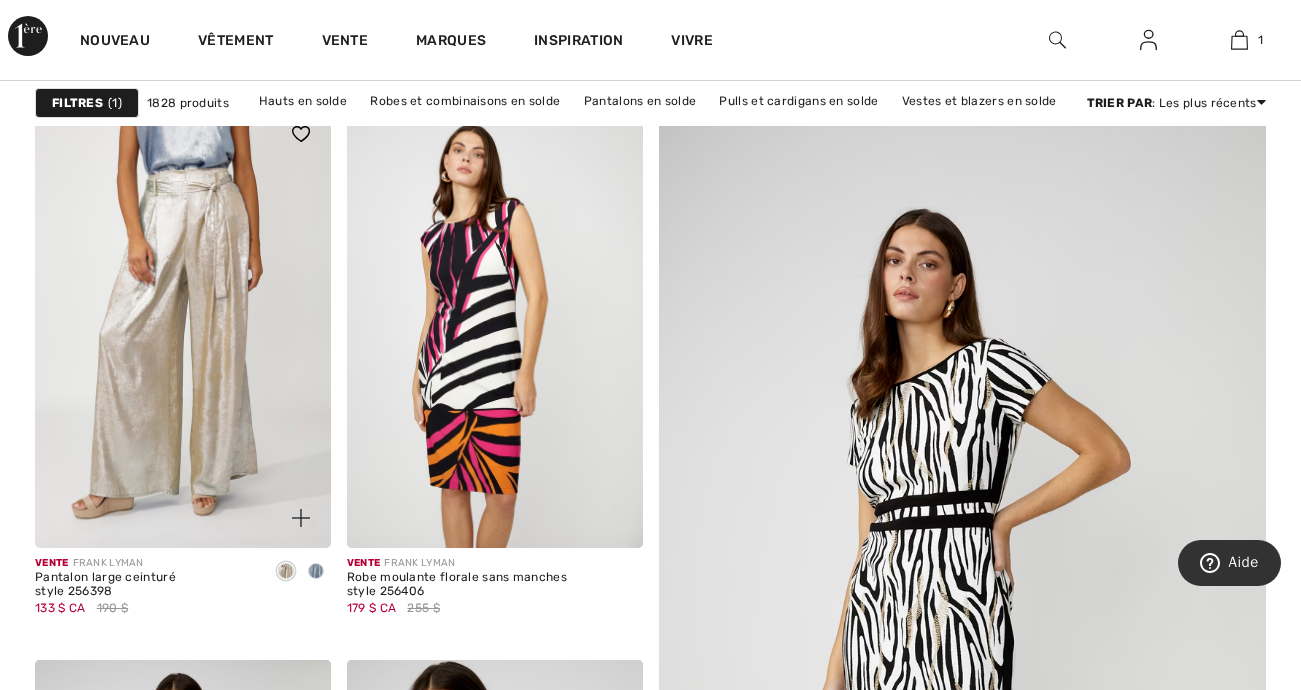click at bounding box center (316, 571) 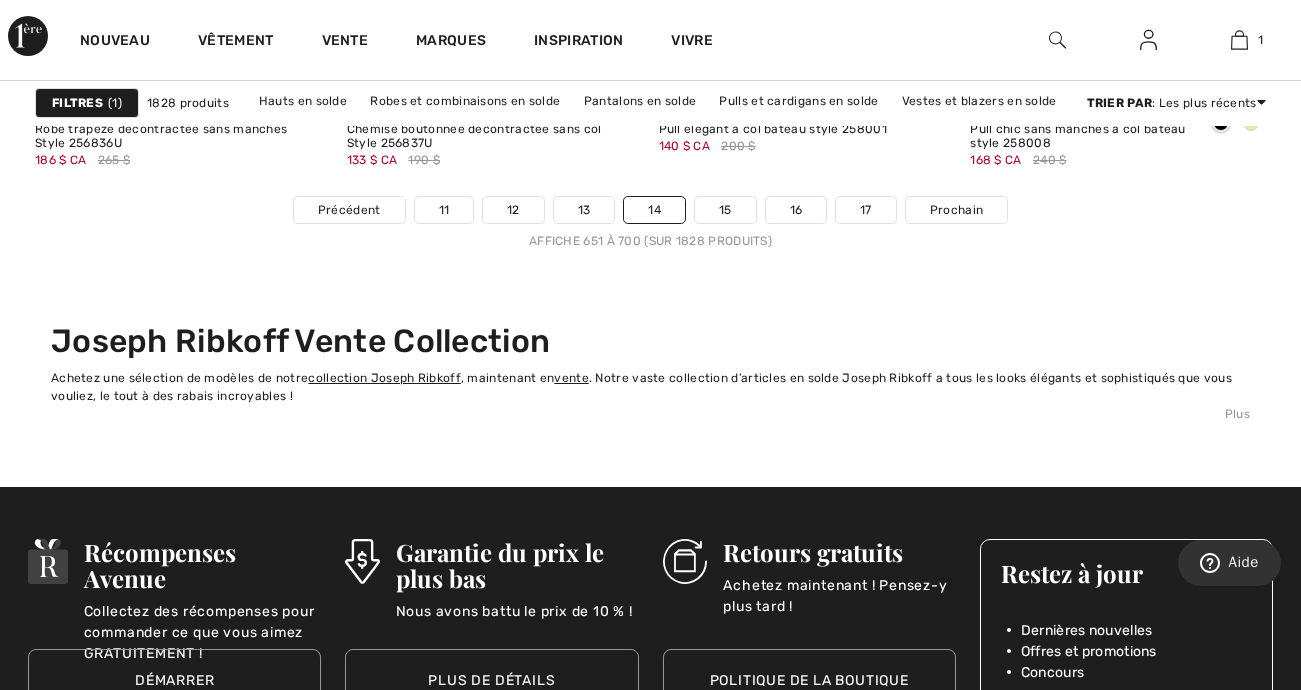 scroll, scrollTop: 8700, scrollLeft: 0, axis: vertical 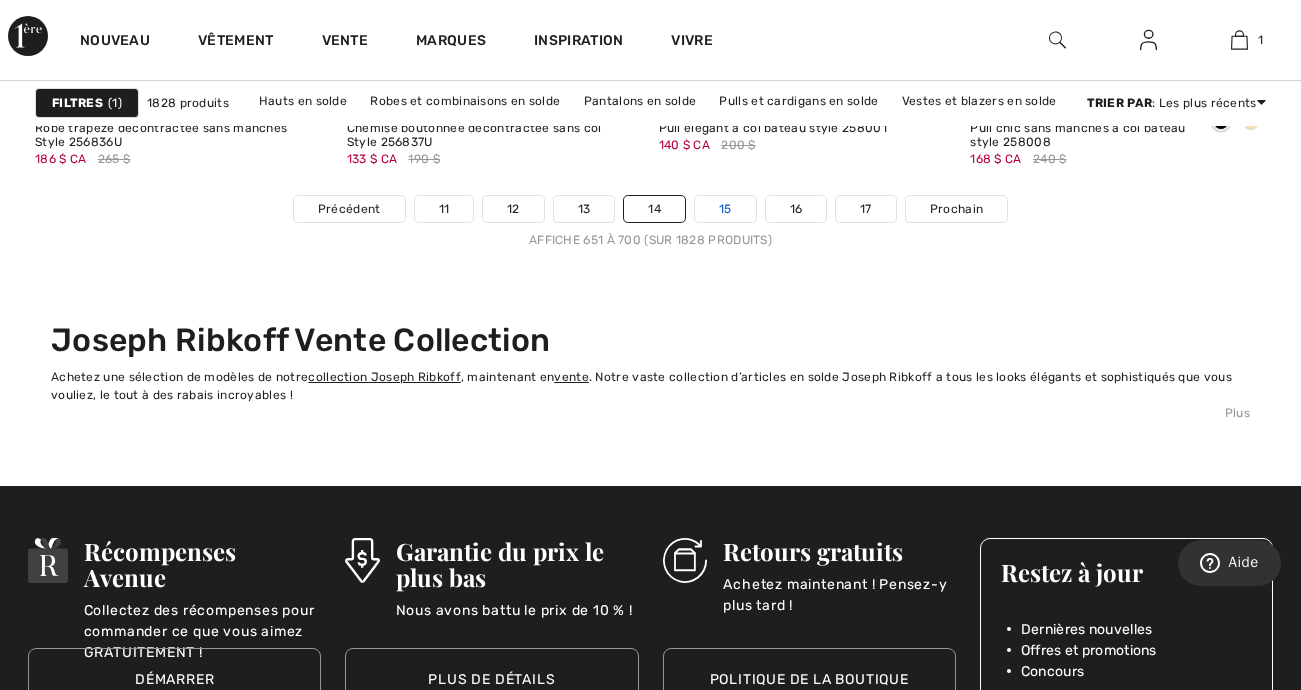 click on "15" at bounding box center (725, 209) 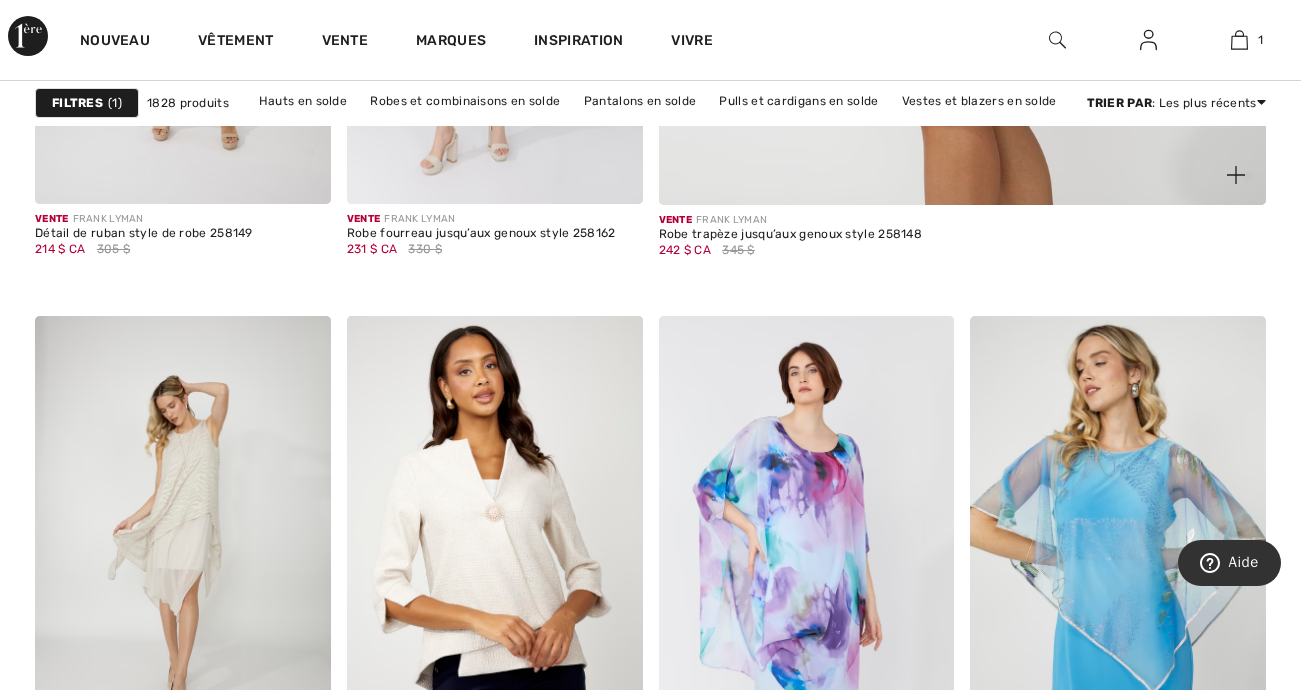 scroll, scrollTop: 1400, scrollLeft: 0, axis: vertical 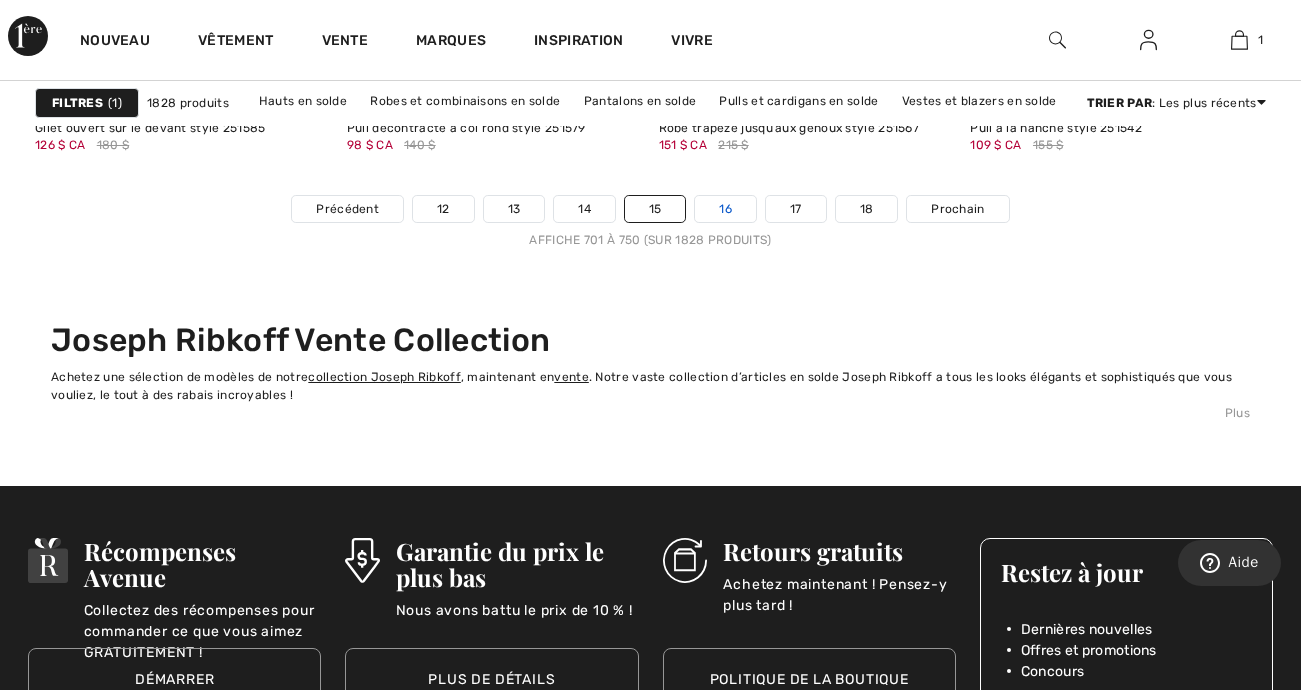 click on "16" at bounding box center (725, 209) 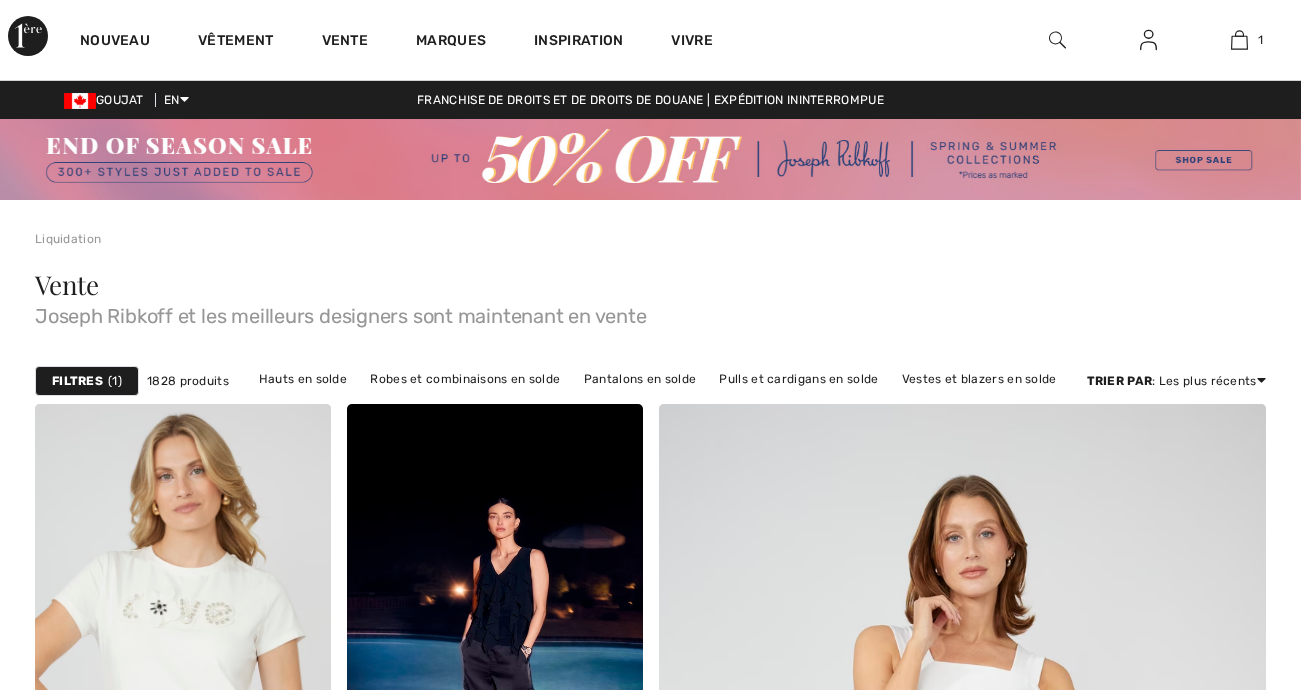 scroll, scrollTop: 0, scrollLeft: 0, axis: both 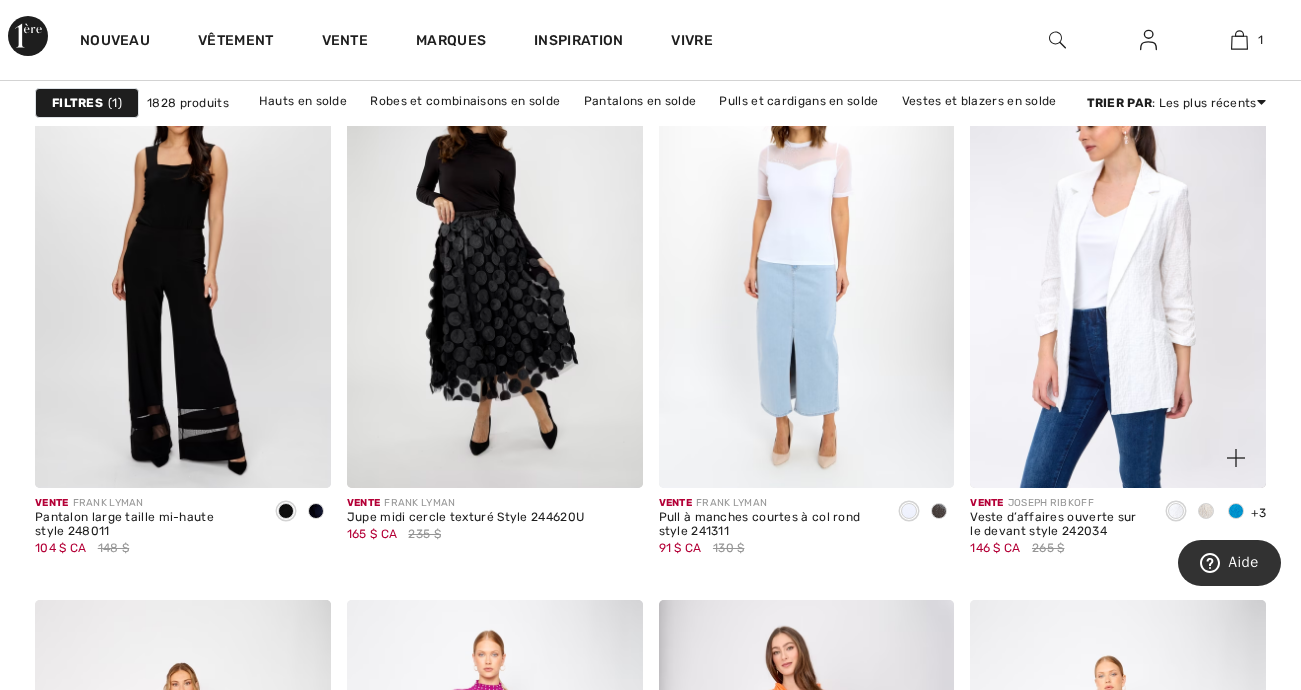 click at bounding box center (1236, 511) 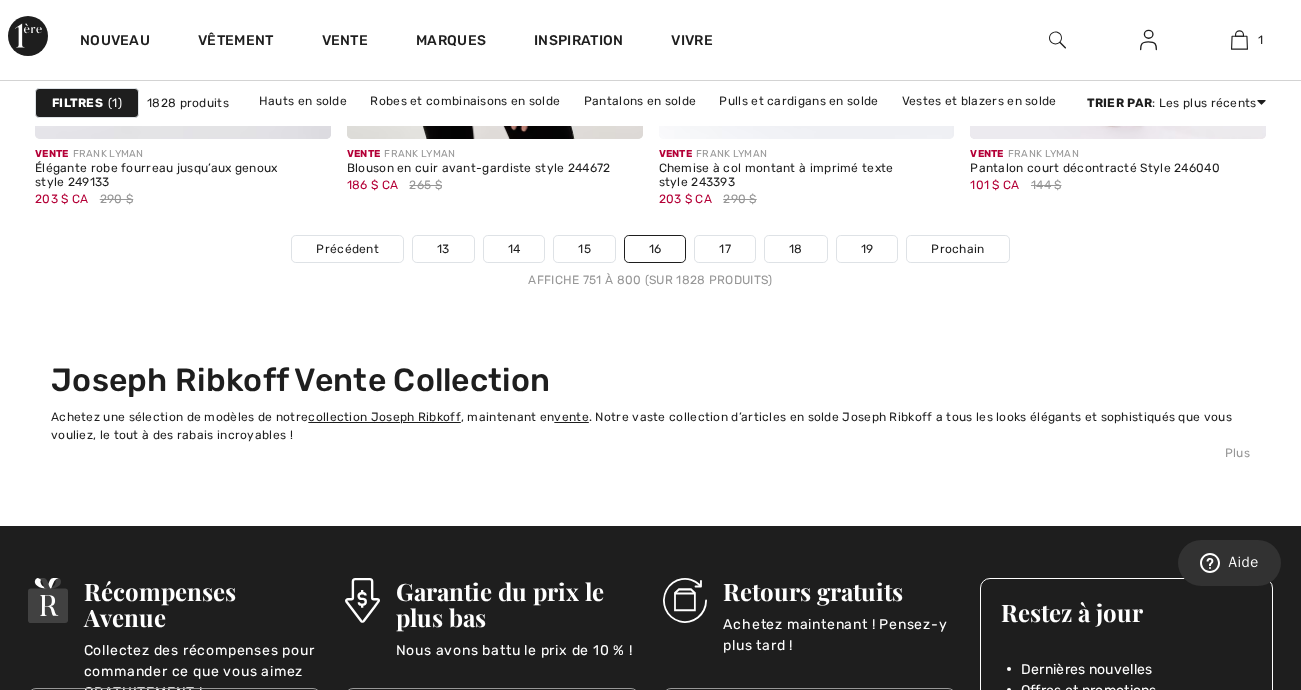 scroll, scrollTop: 8500, scrollLeft: 0, axis: vertical 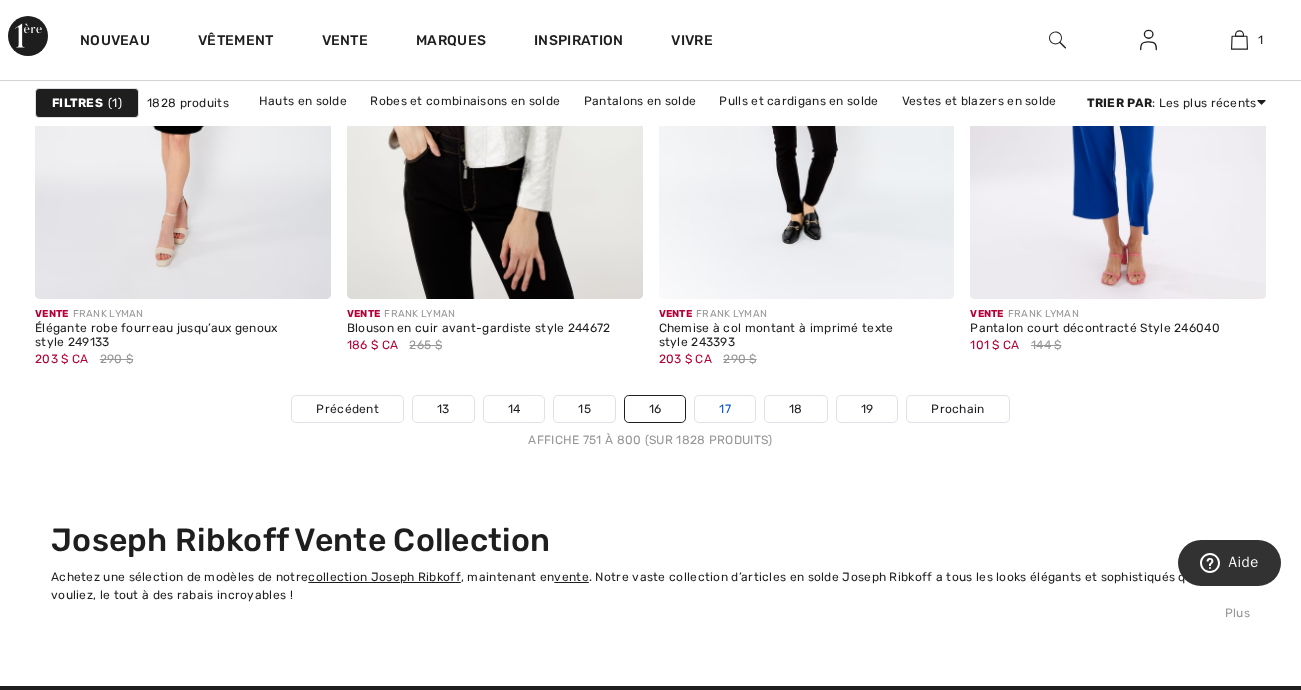 click on "17" at bounding box center (725, 409) 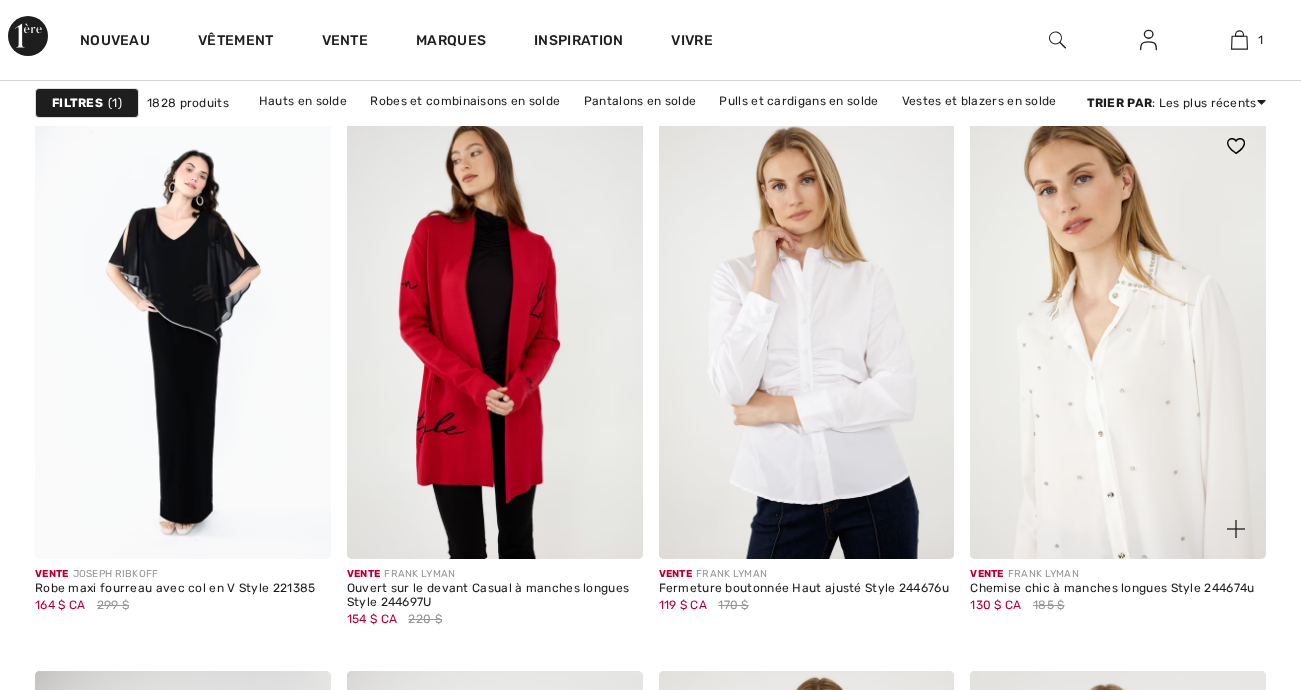 scroll, scrollTop: 1400, scrollLeft: 0, axis: vertical 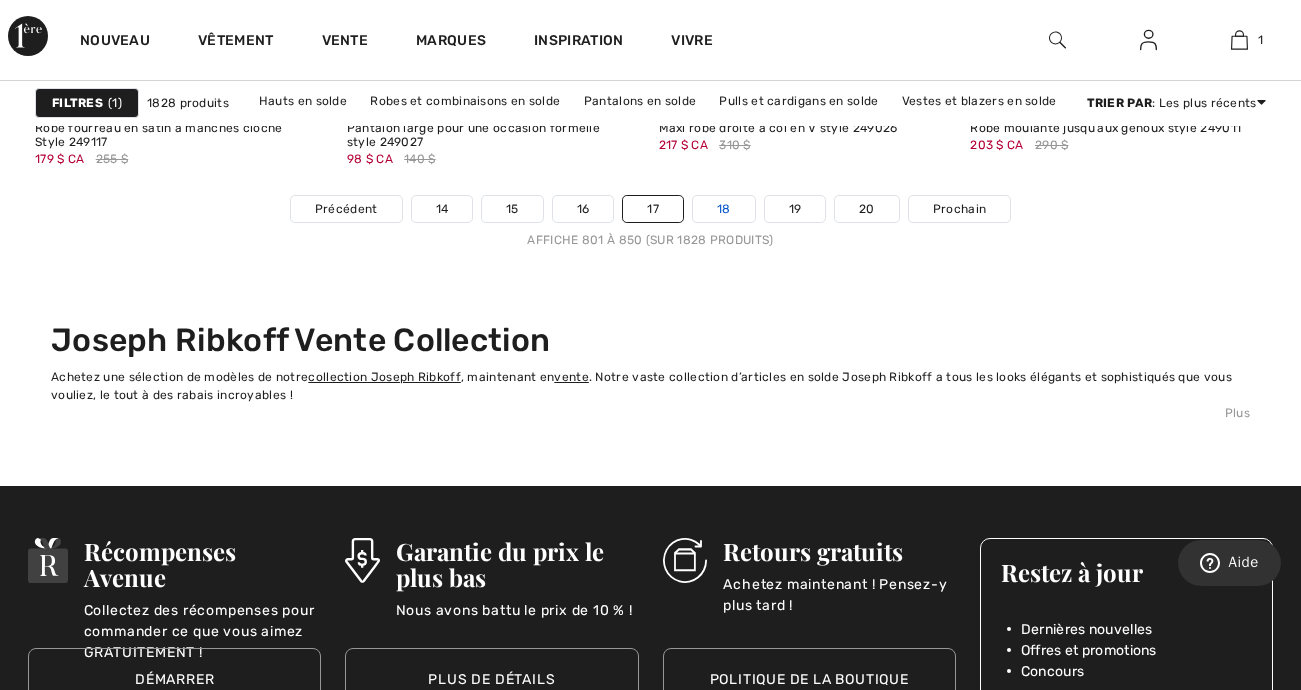 click on "18" at bounding box center (724, 209) 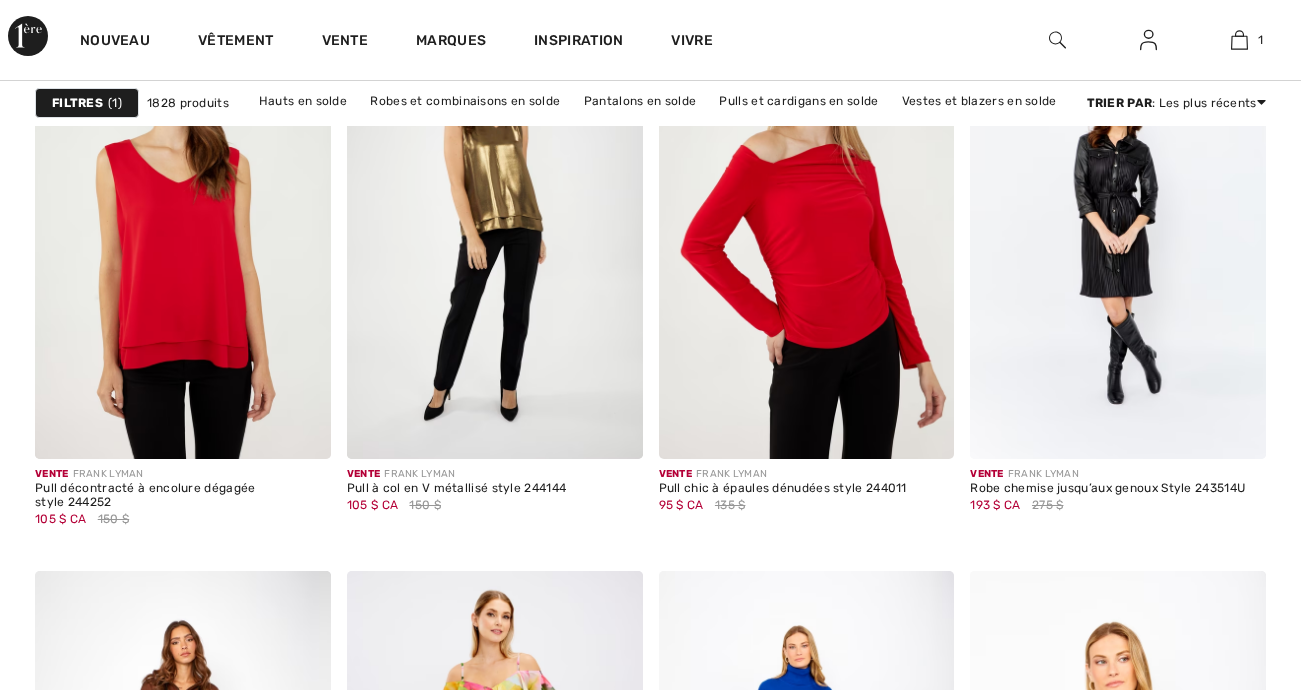 scroll, scrollTop: 1500, scrollLeft: 0, axis: vertical 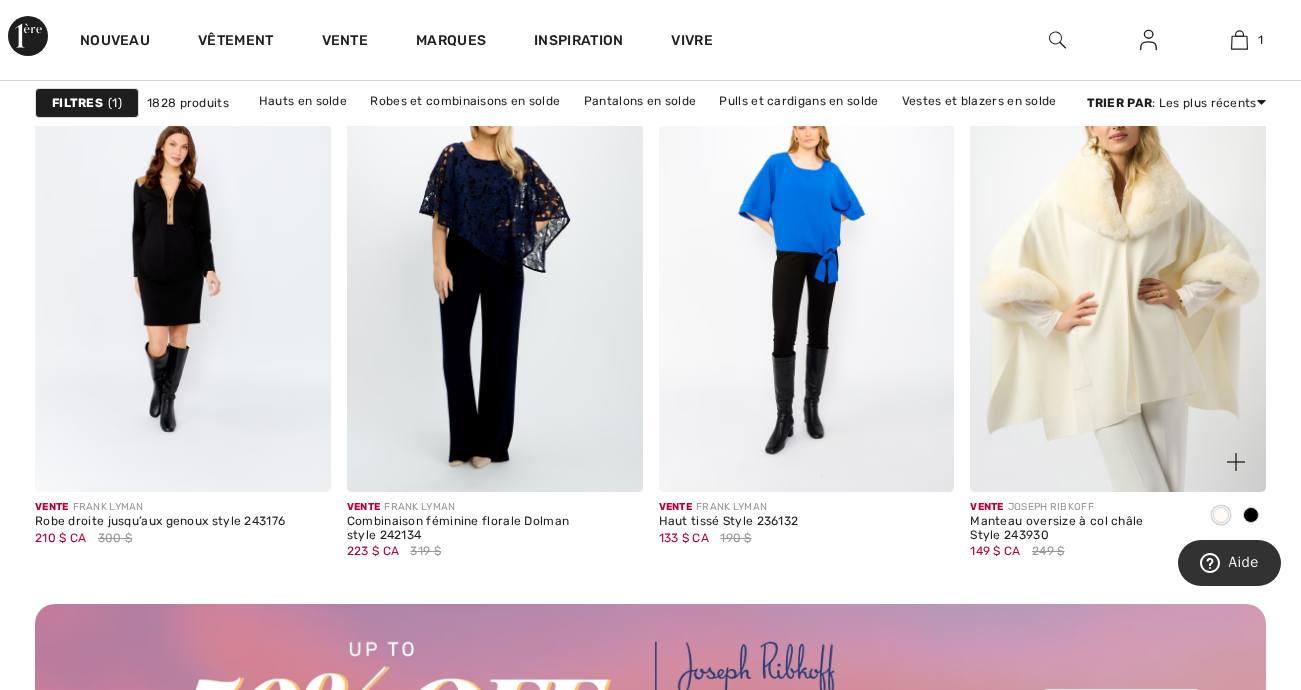 click at bounding box center (1118, 270) 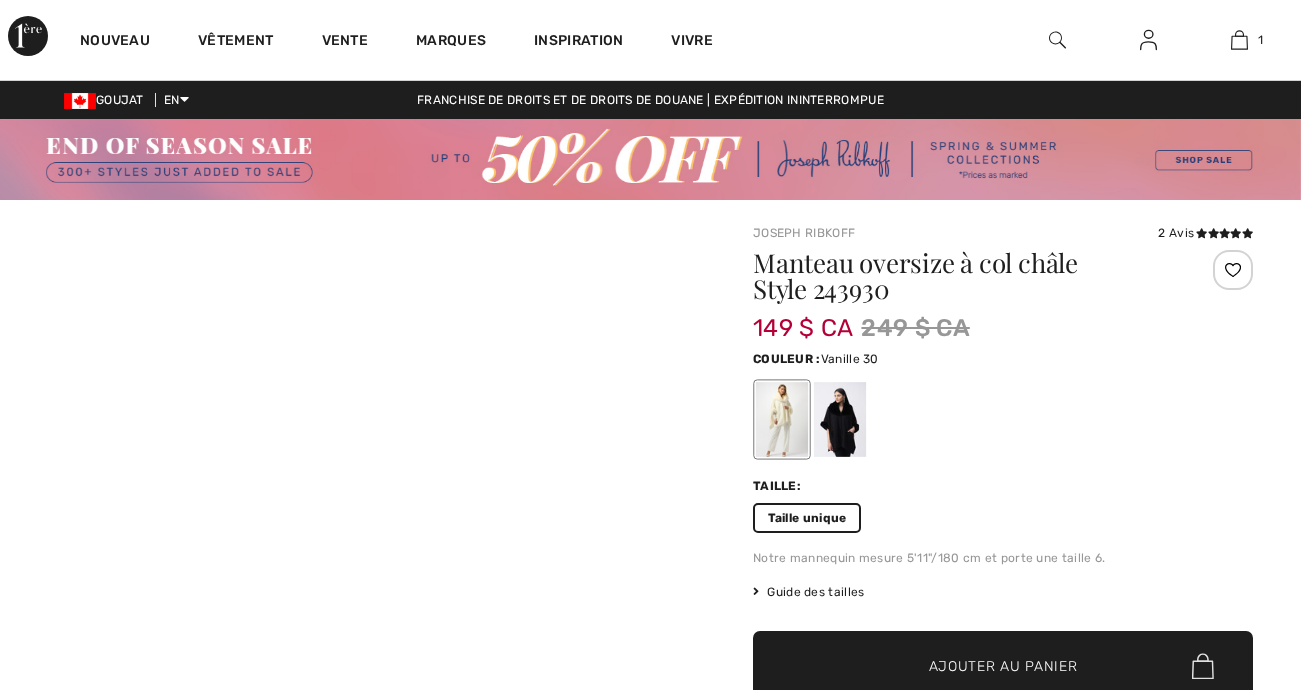 scroll, scrollTop: 0, scrollLeft: 0, axis: both 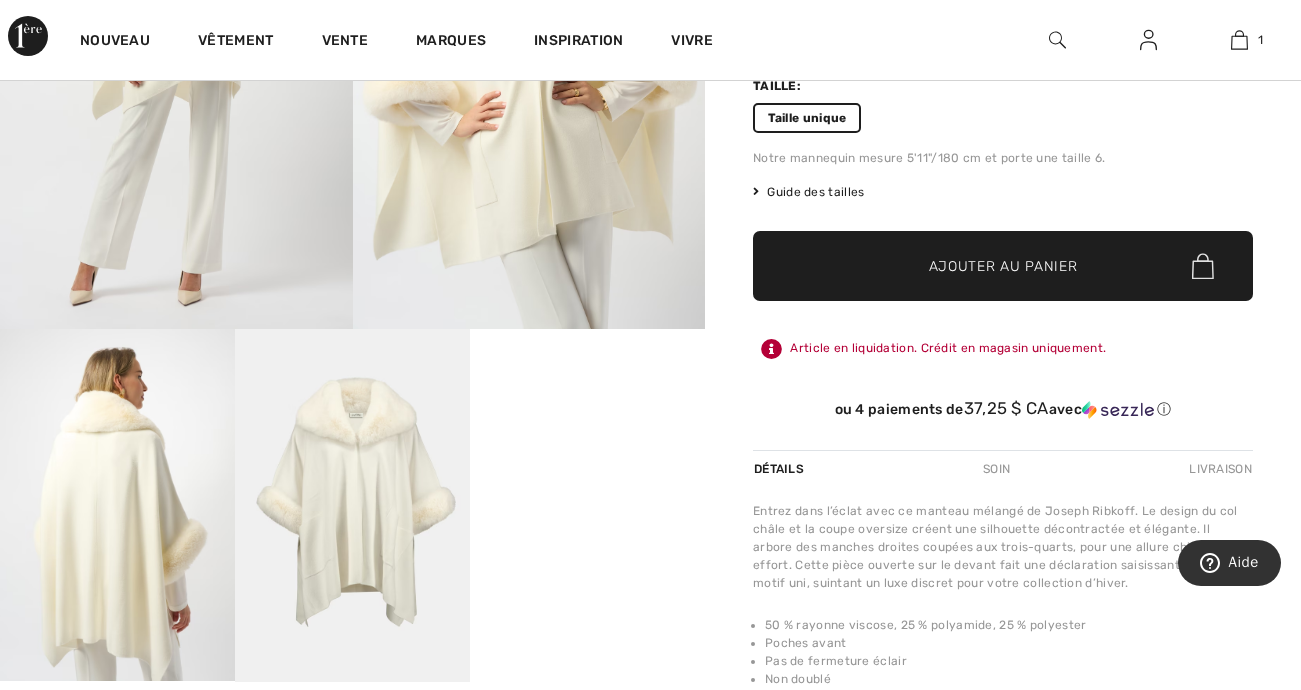 click at bounding box center [117, 505] 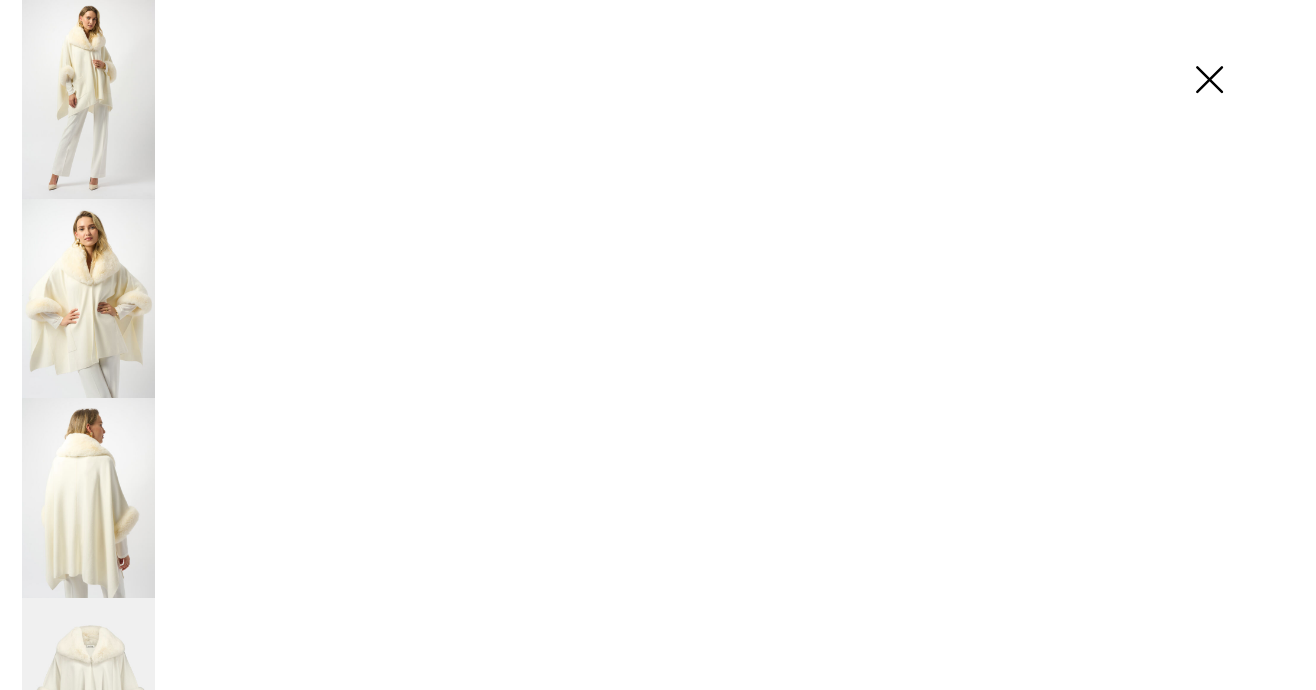 scroll, scrollTop: 401, scrollLeft: 0, axis: vertical 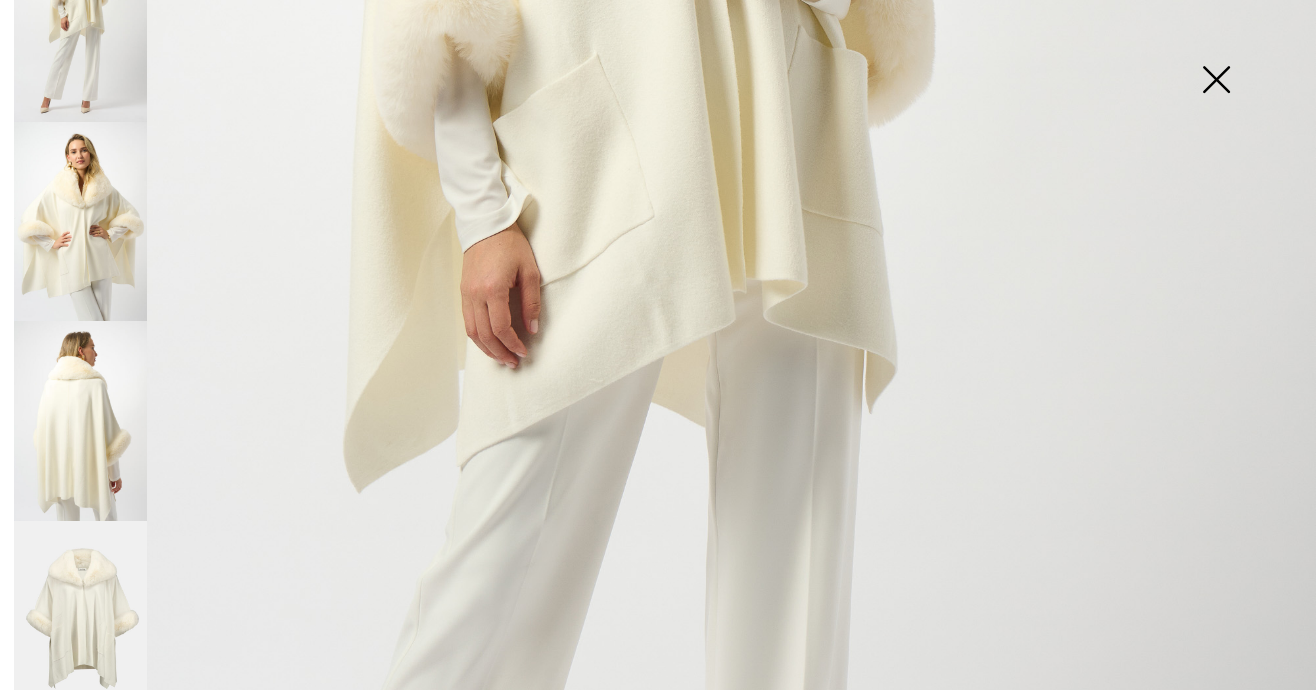 click at bounding box center (80, 620) 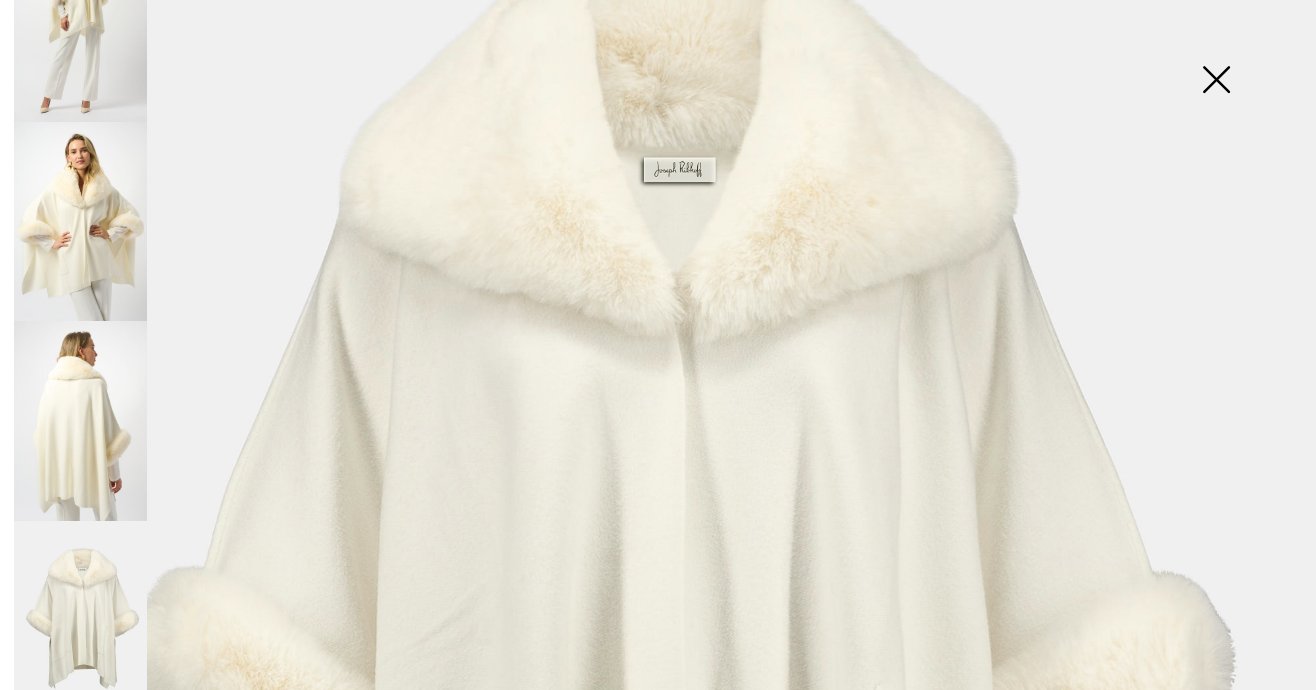 scroll, scrollTop: 300, scrollLeft: 0, axis: vertical 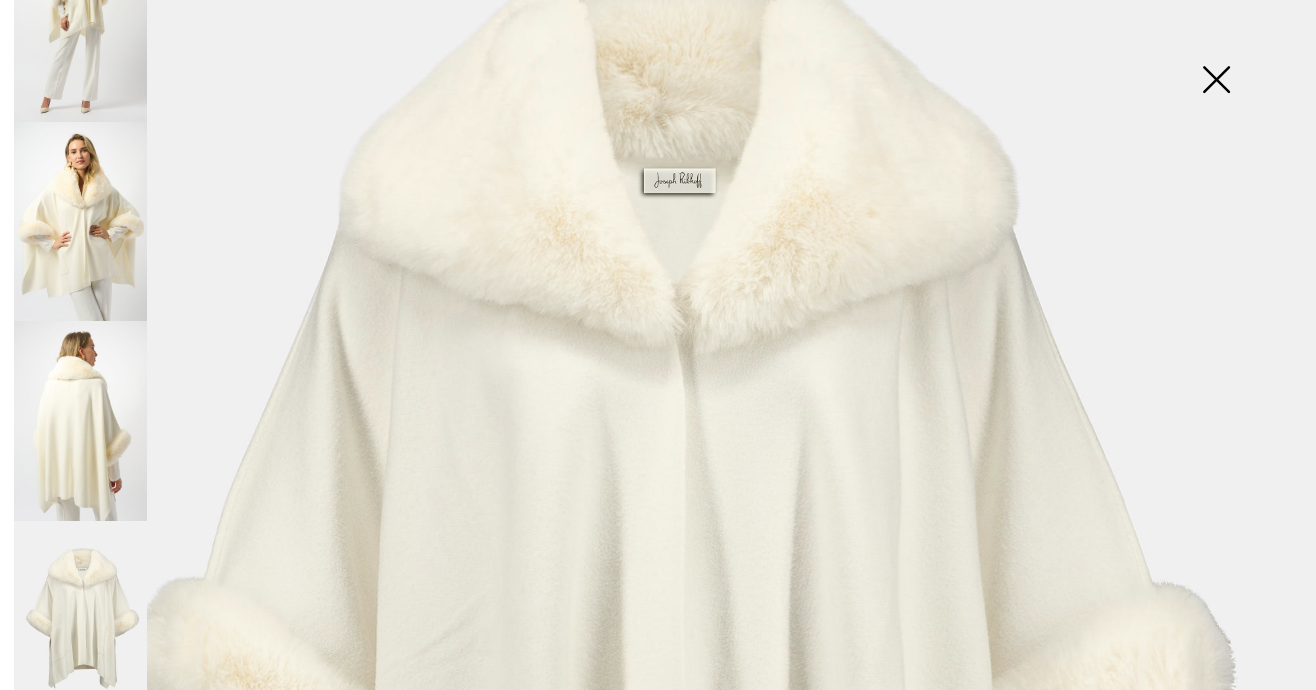 click at bounding box center (658, 686) 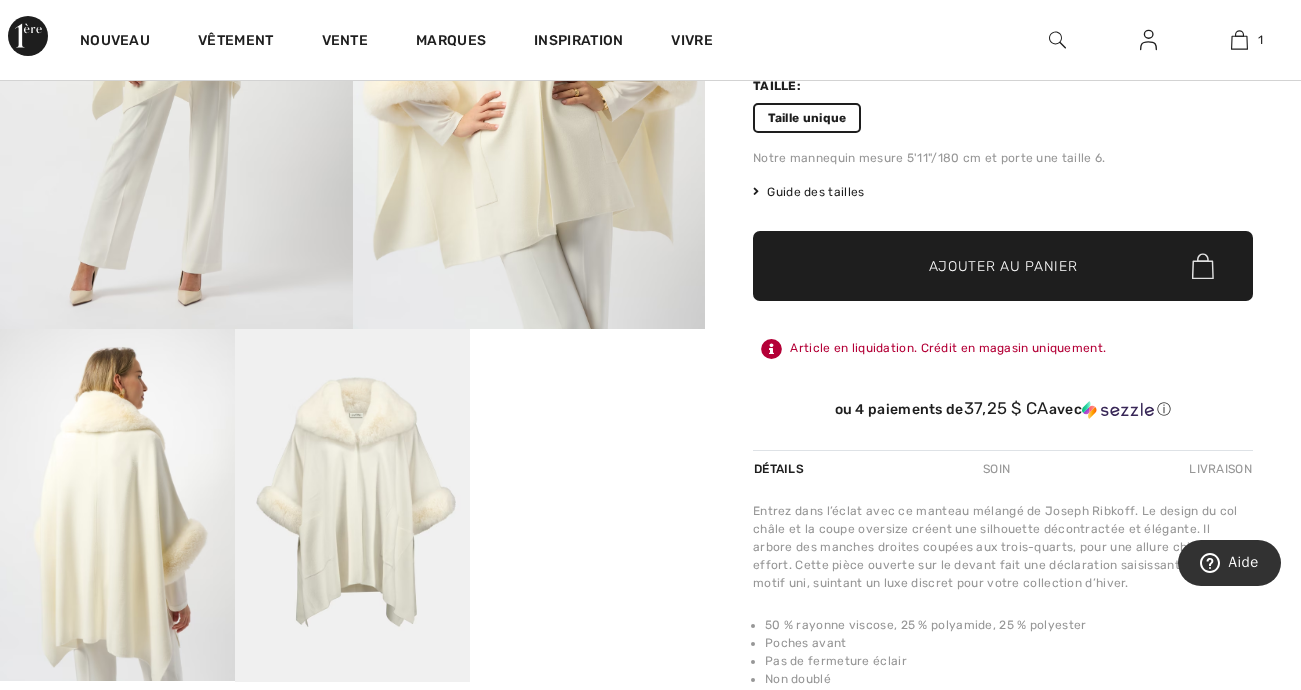 scroll, scrollTop: 0, scrollLeft: 0, axis: both 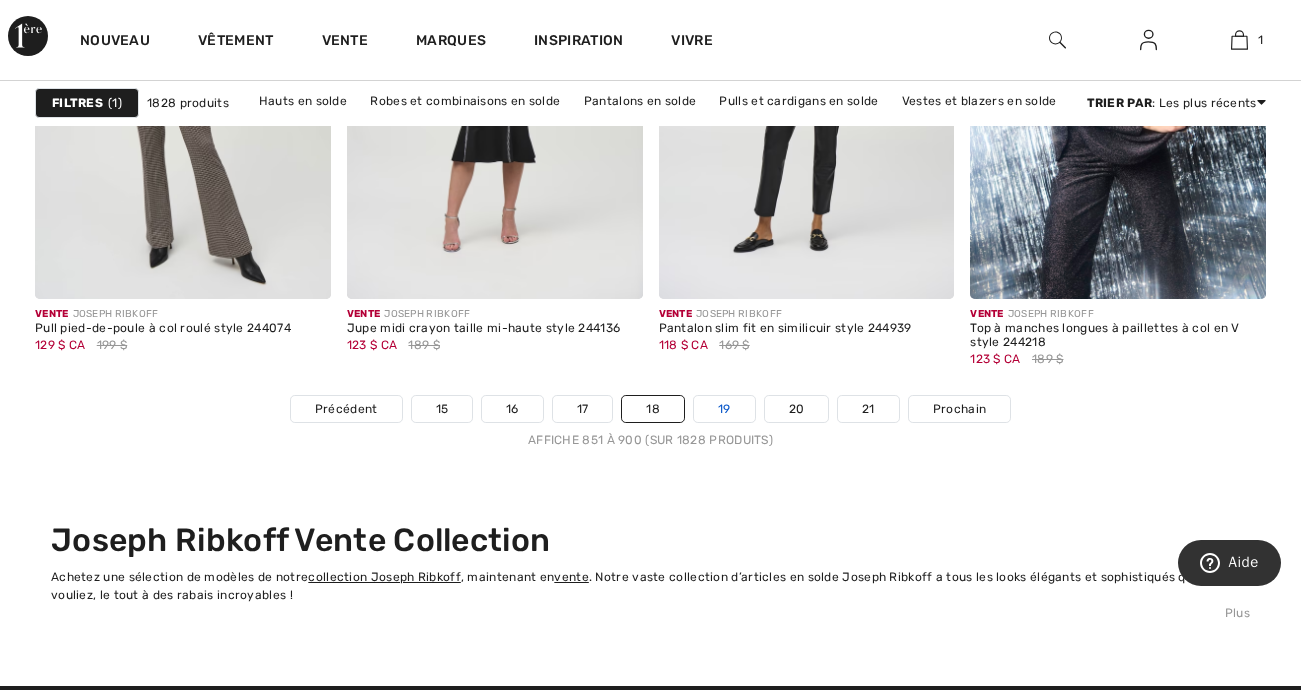 click on "19" at bounding box center (724, 409) 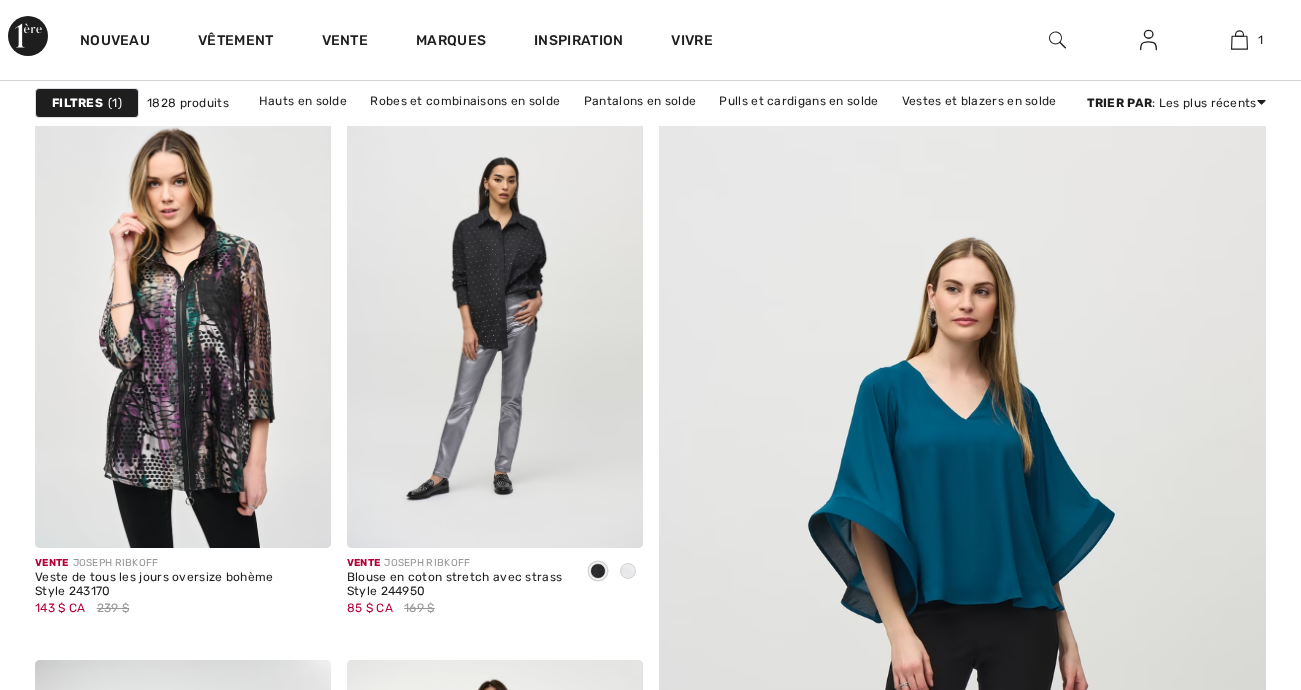 scroll, scrollTop: 300, scrollLeft: 0, axis: vertical 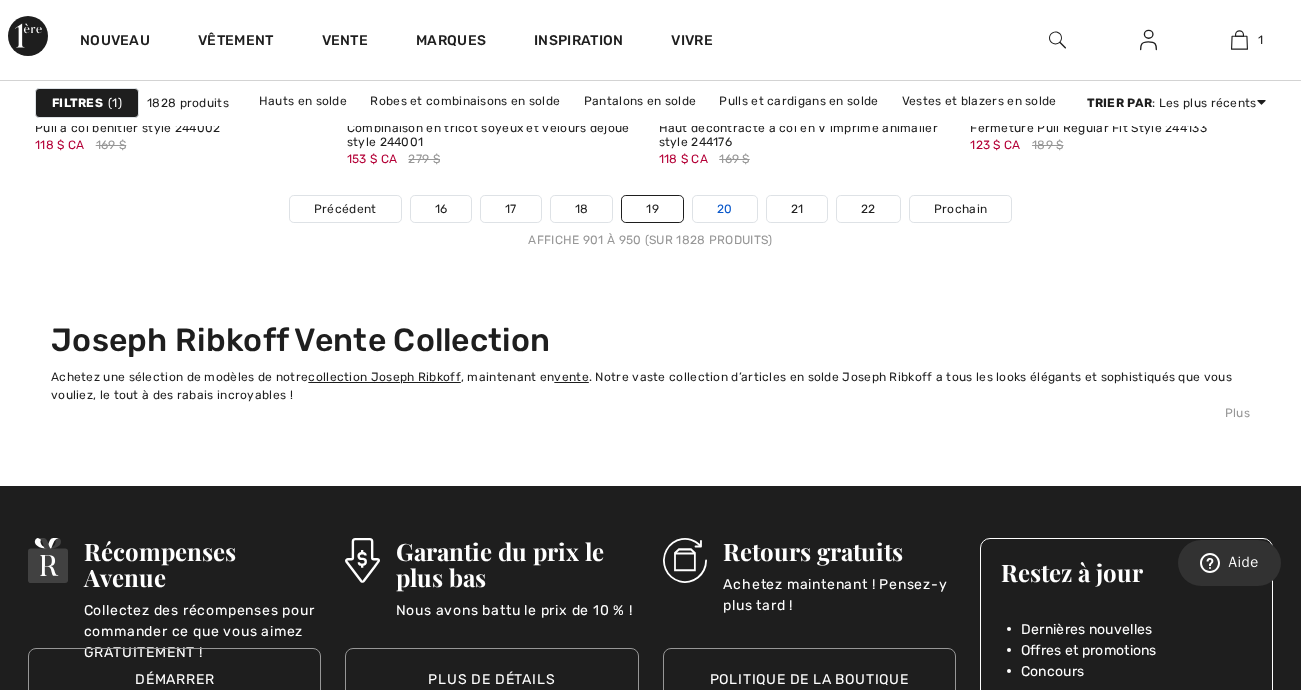 click on "20" at bounding box center (725, 209) 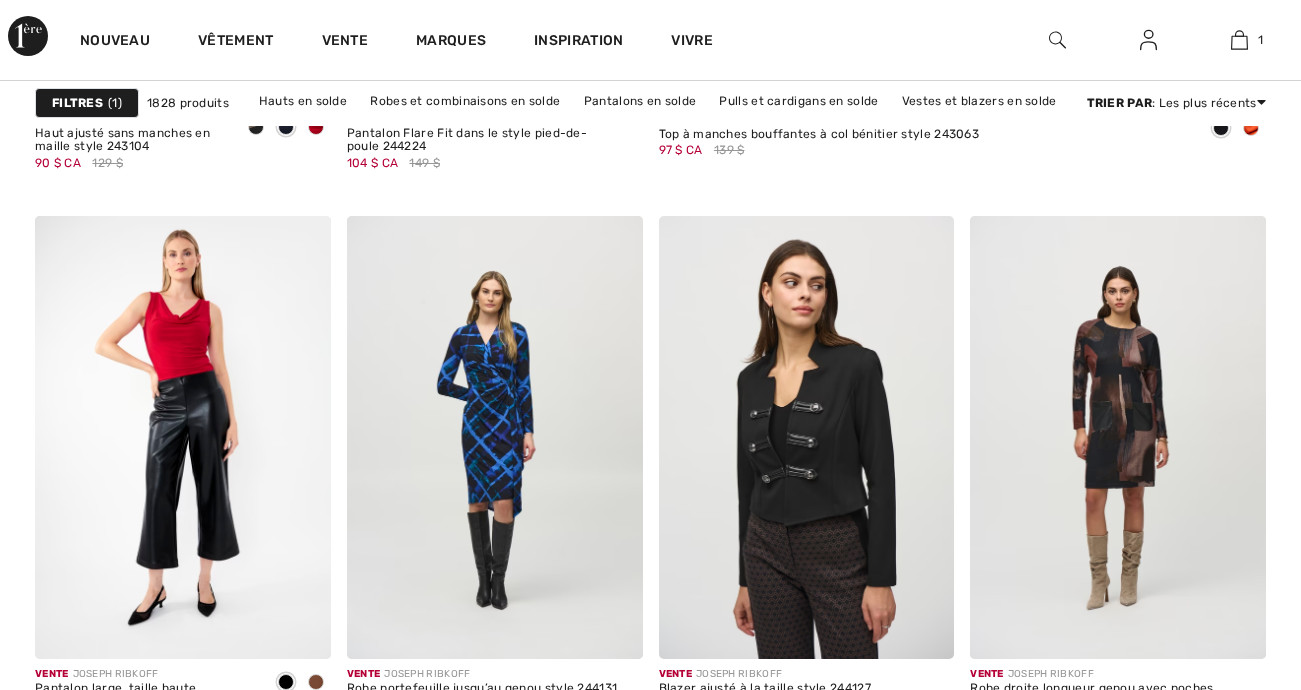 scroll, scrollTop: 1300, scrollLeft: 0, axis: vertical 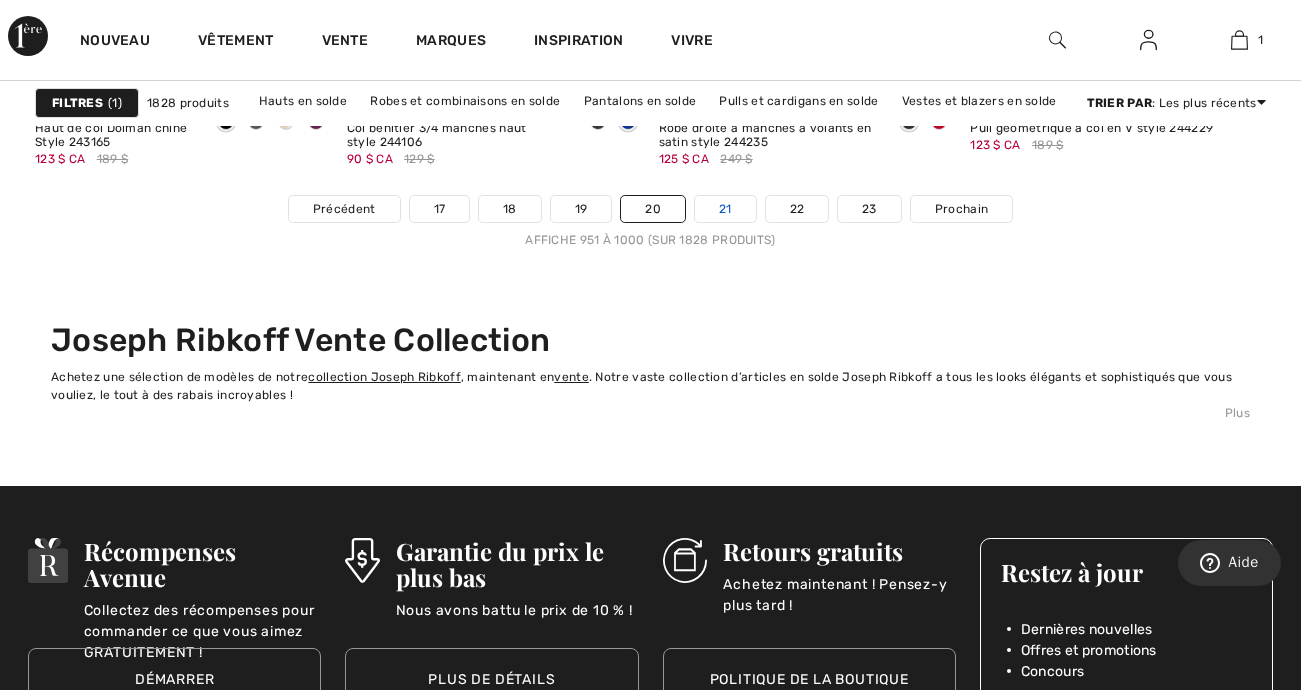 click on "21" at bounding box center [725, 209] 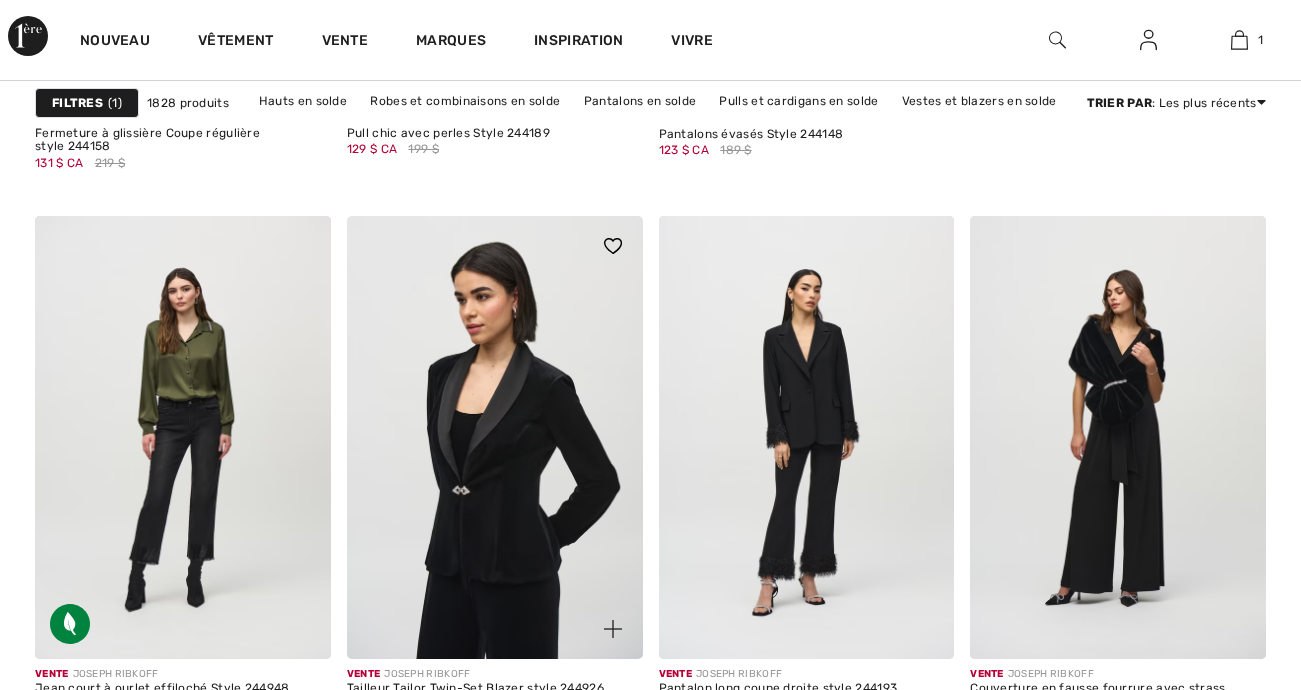 scroll, scrollTop: 1300, scrollLeft: 0, axis: vertical 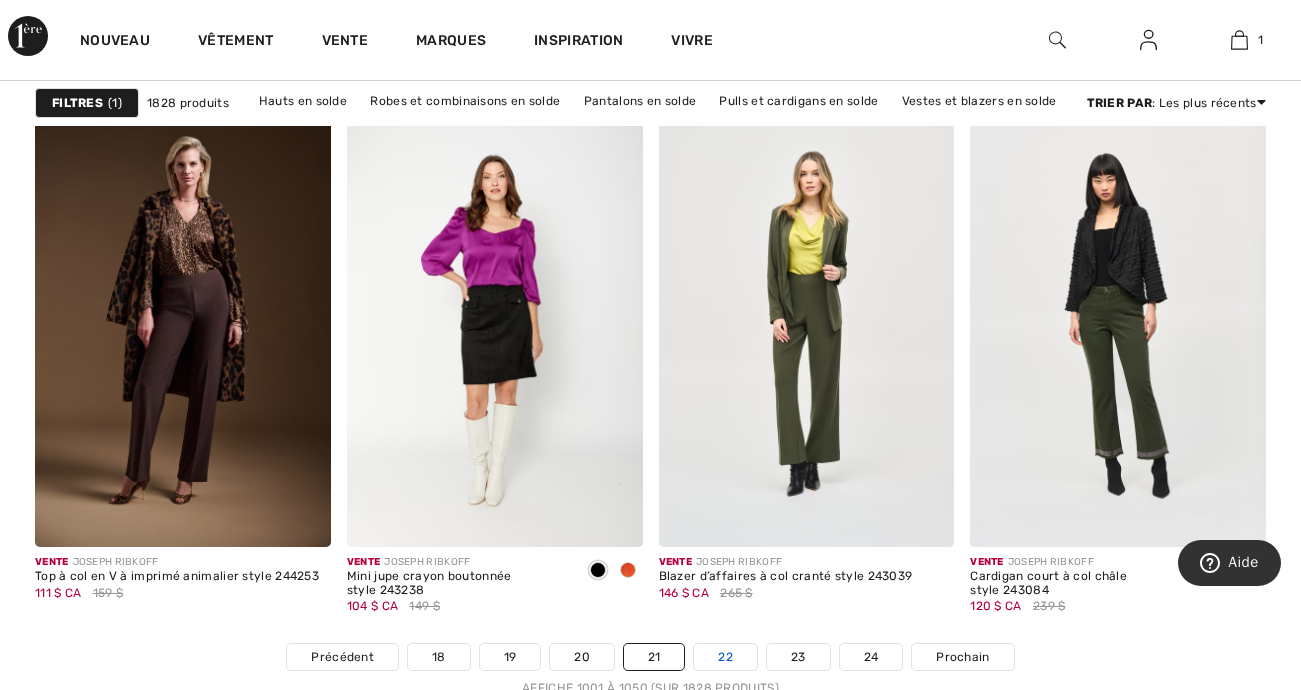 click on "22" at bounding box center (725, 657) 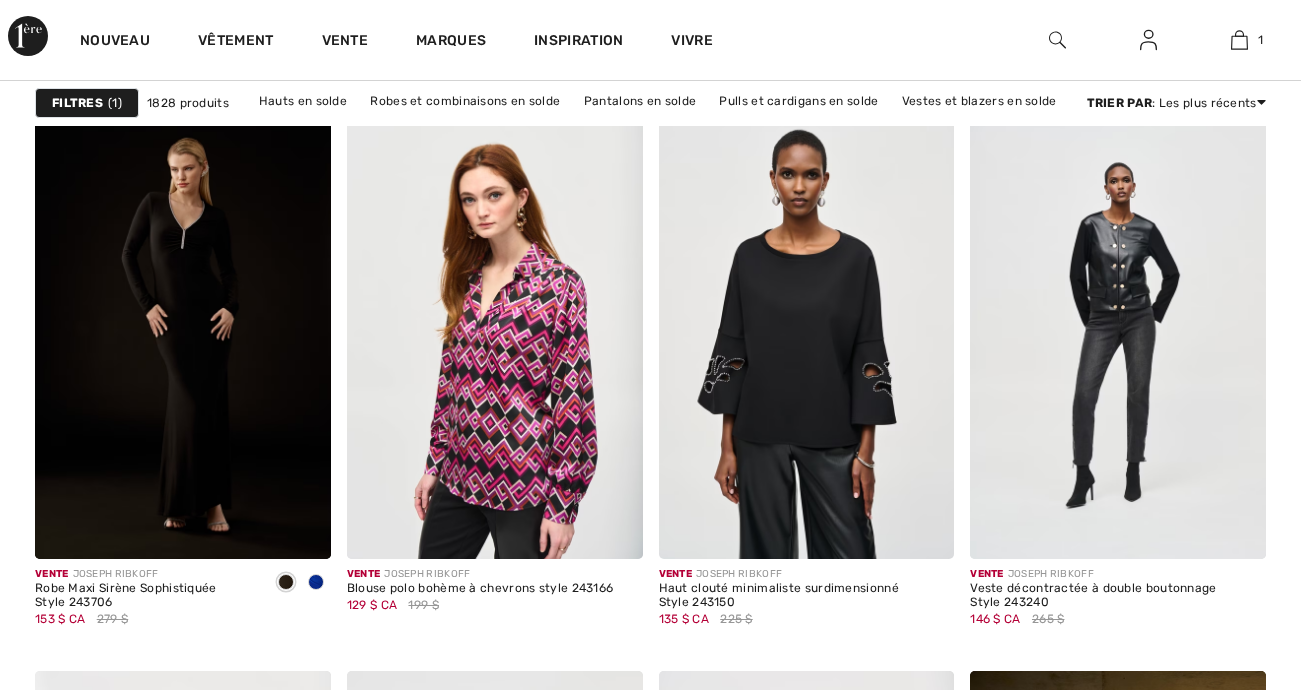 scroll, scrollTop: 1400, scrollLeft: 0, axis: vertical 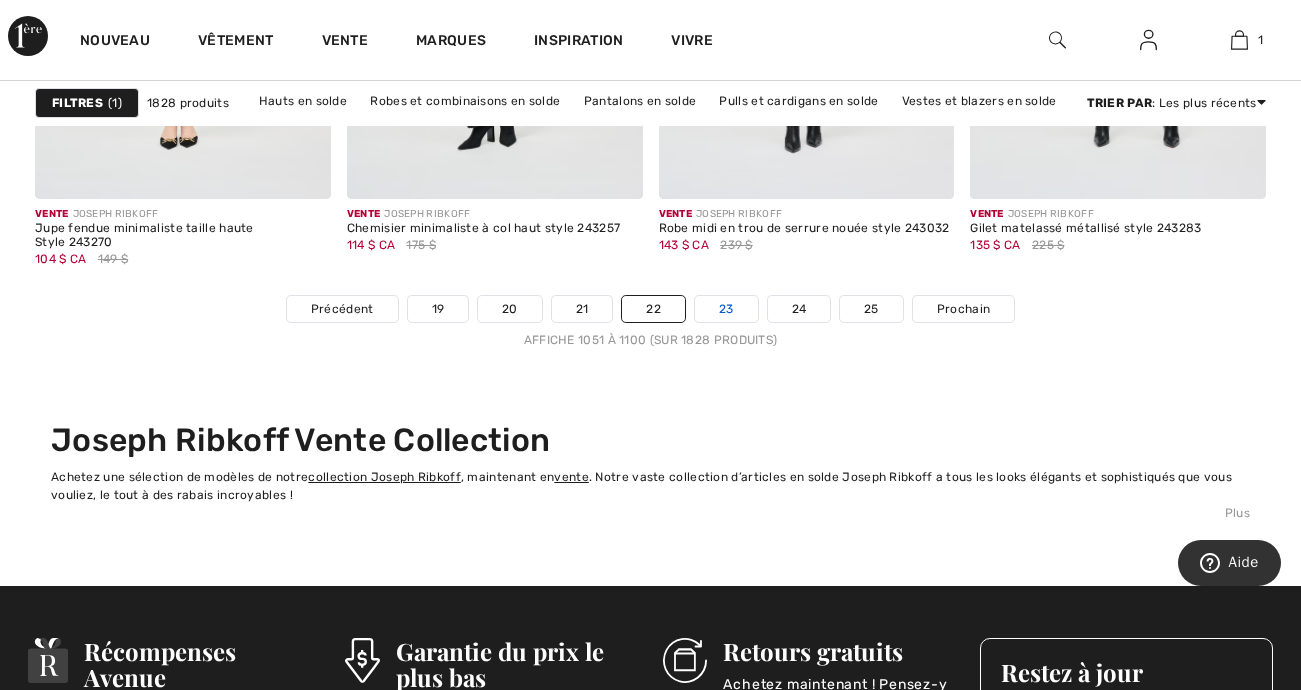 click on "23" at bounding box center (726, 309) 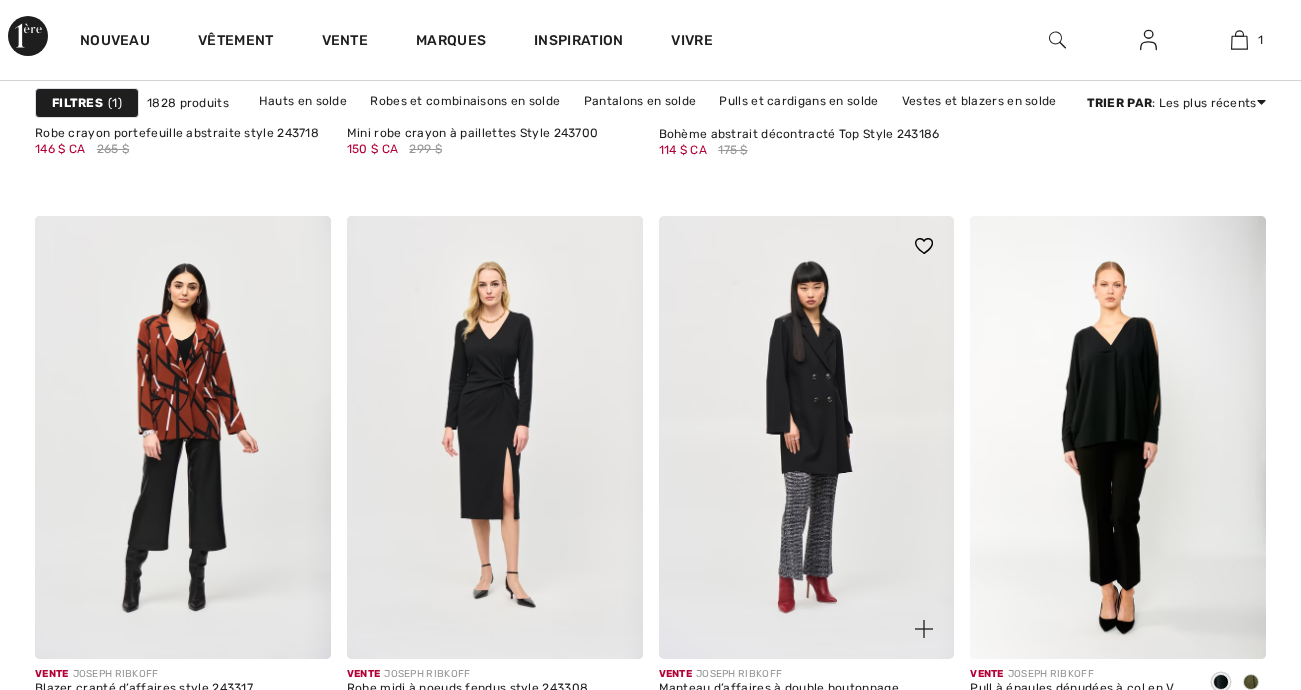 scroll, scrollTop: 1300, scrollLeft: 0, axis: vertical 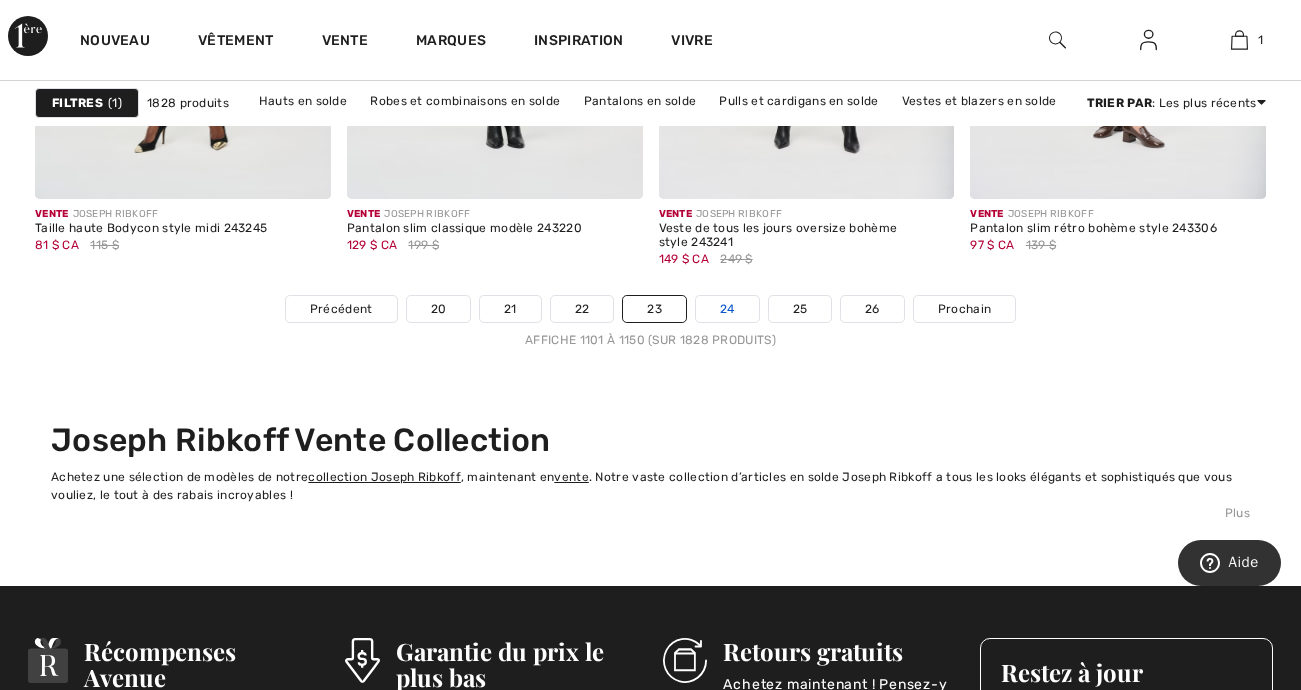 click on "24" at bounding box center [727, 309] 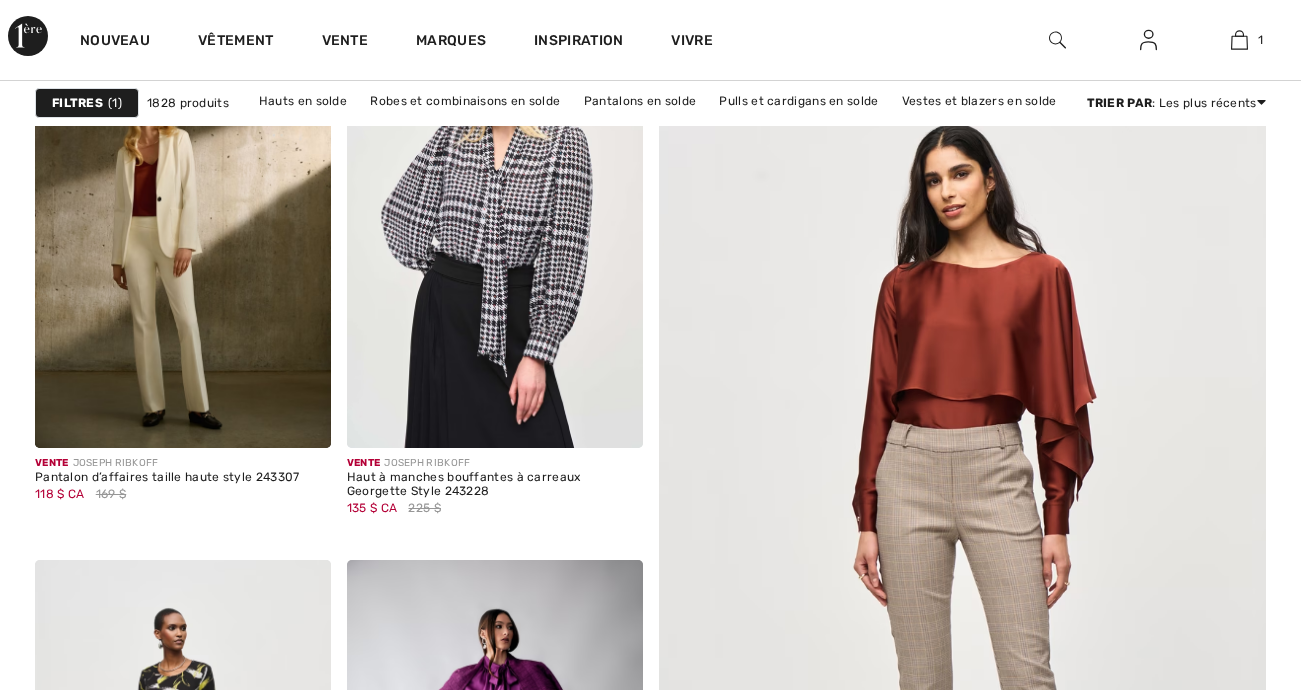 scroll, scrollTop: 400, scrollLeft: 0, axis: vertical 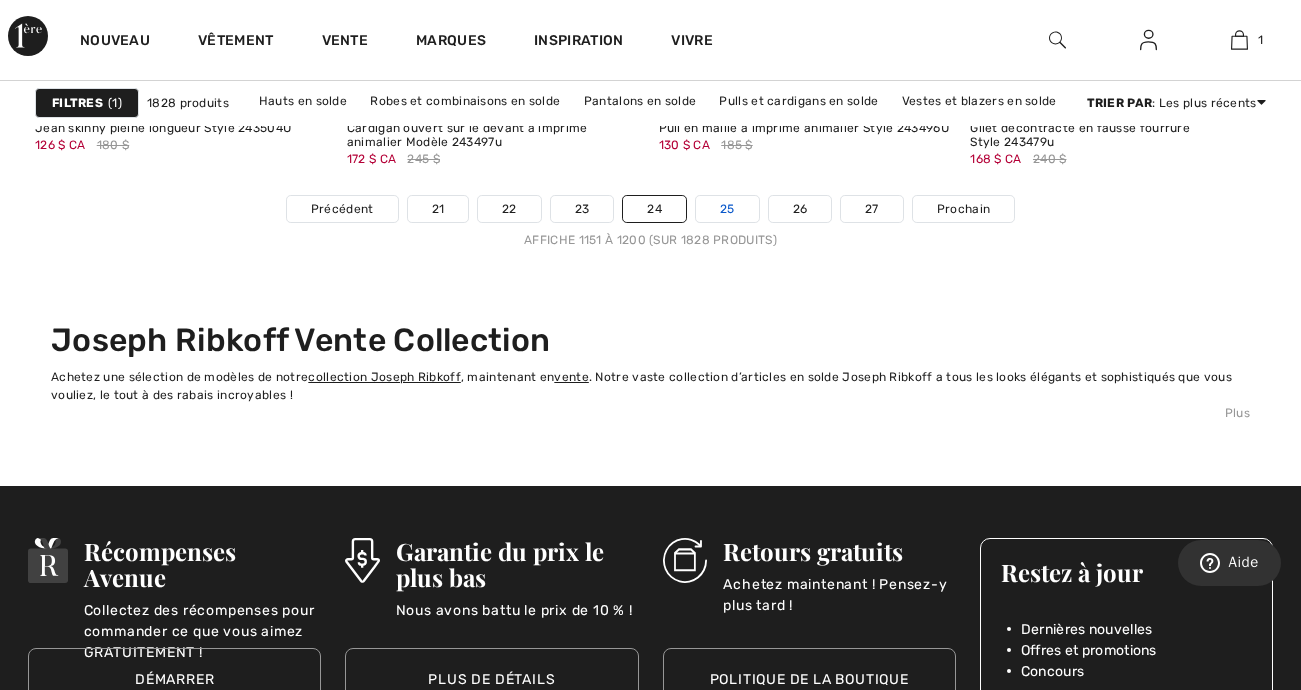 click on "25" at bounding box center (727, 209) 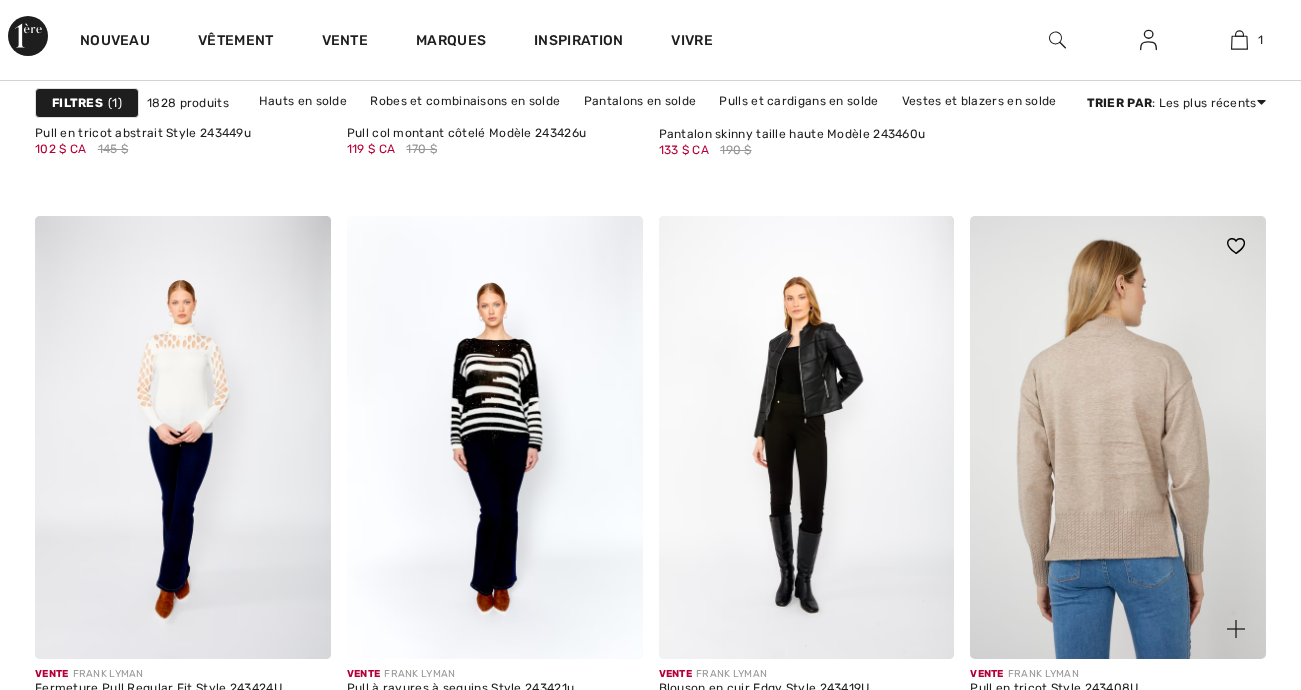 scroll, scrollTop: 1307, scrollLeft: 0, axis: vertical 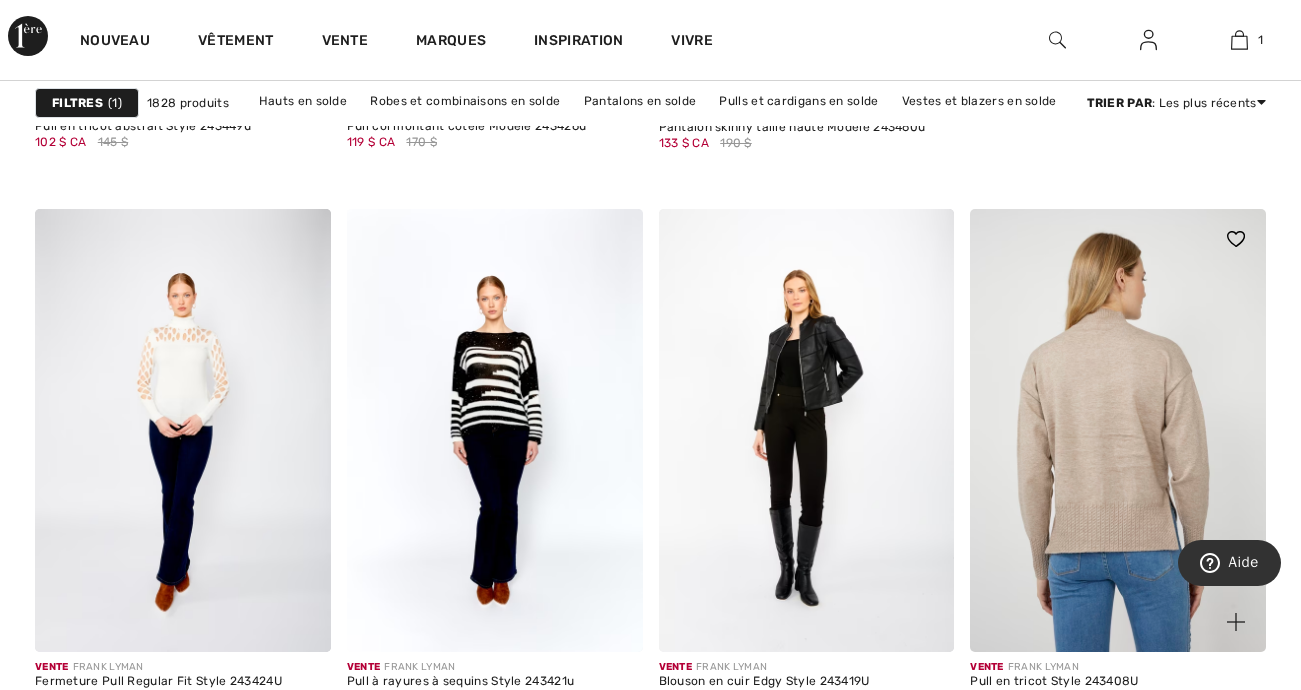 checkbox on "true" 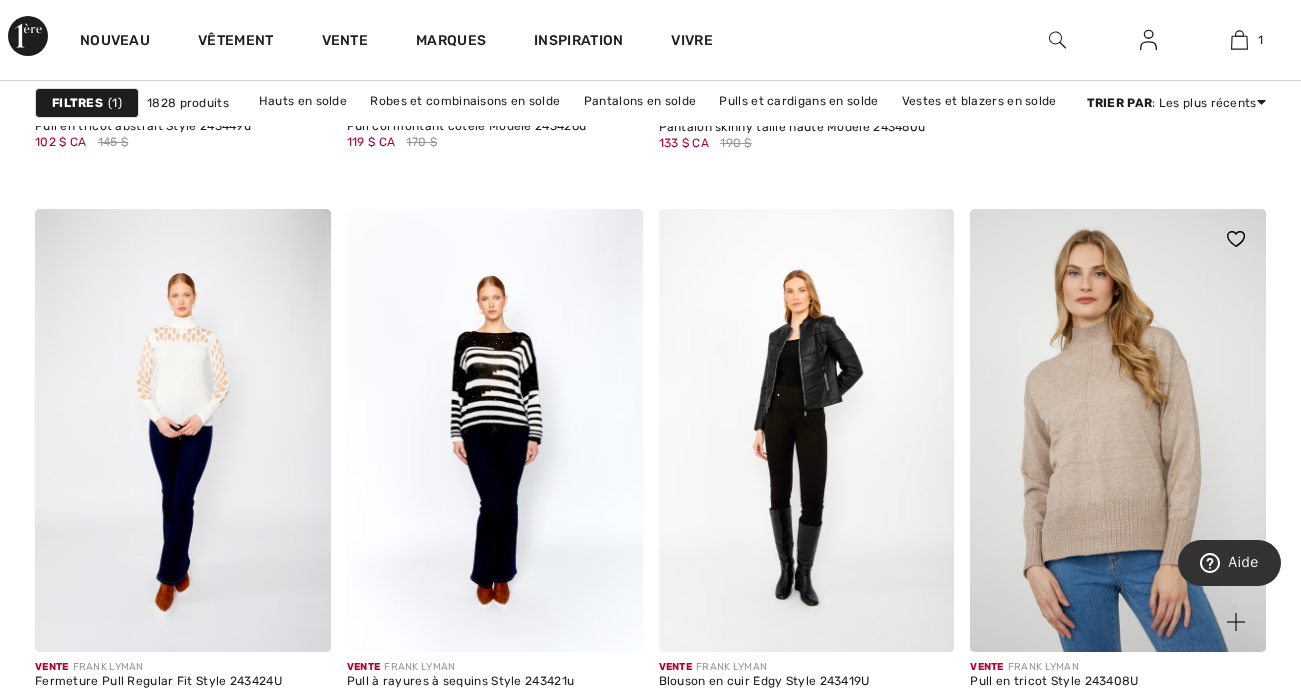 scroll, scrollTop: 0, scrollLeft: 0, axis: both 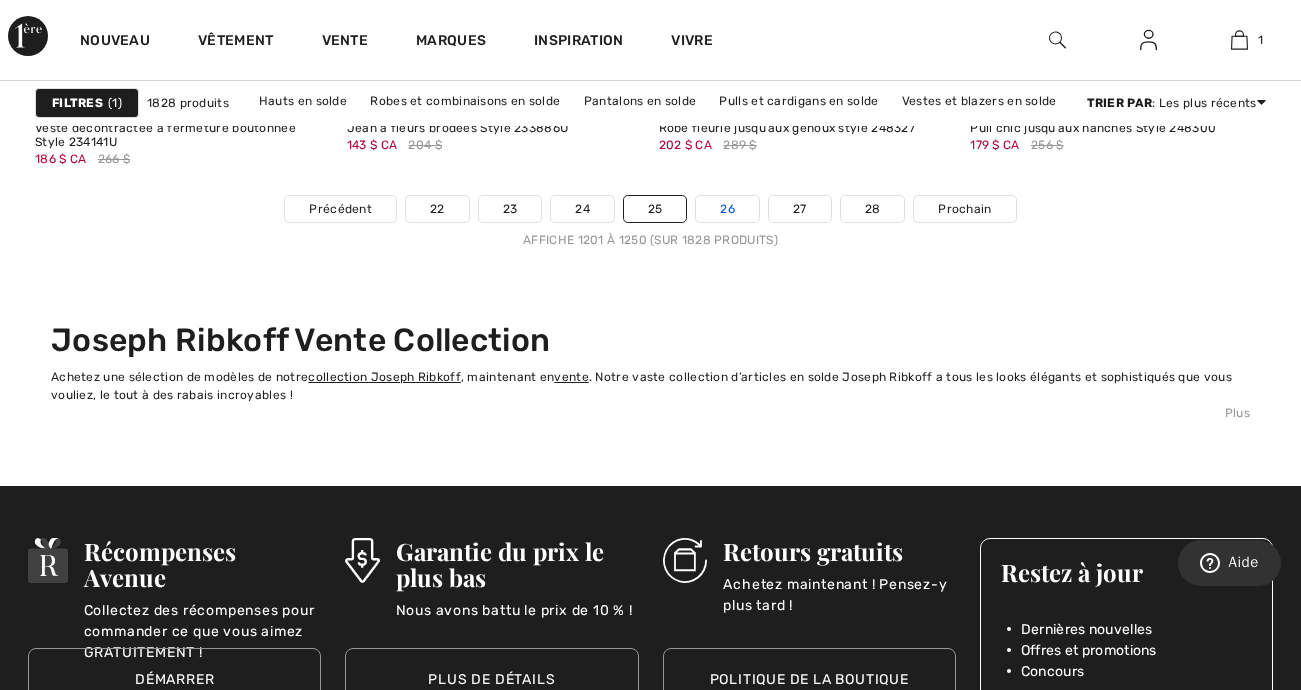 click on "26" at bounding box center (727, 209) 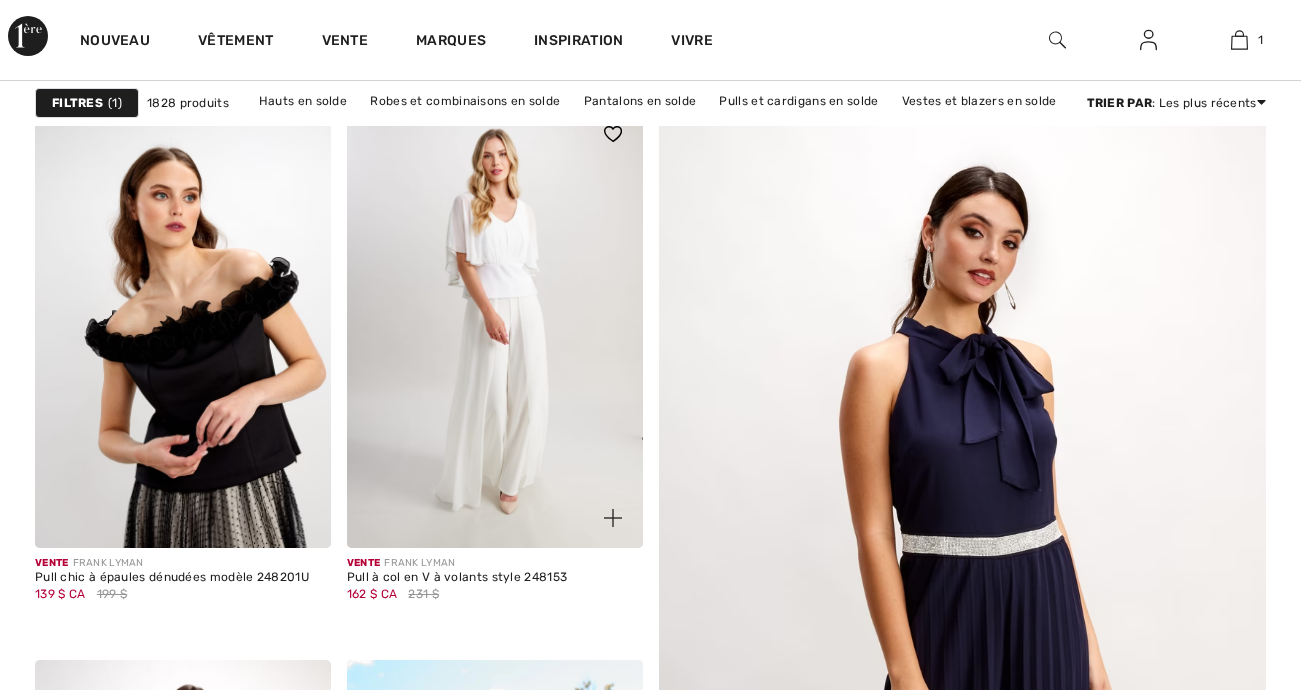 scroll, scrollTop: 300, scrollLeft: 0, axis: vertical 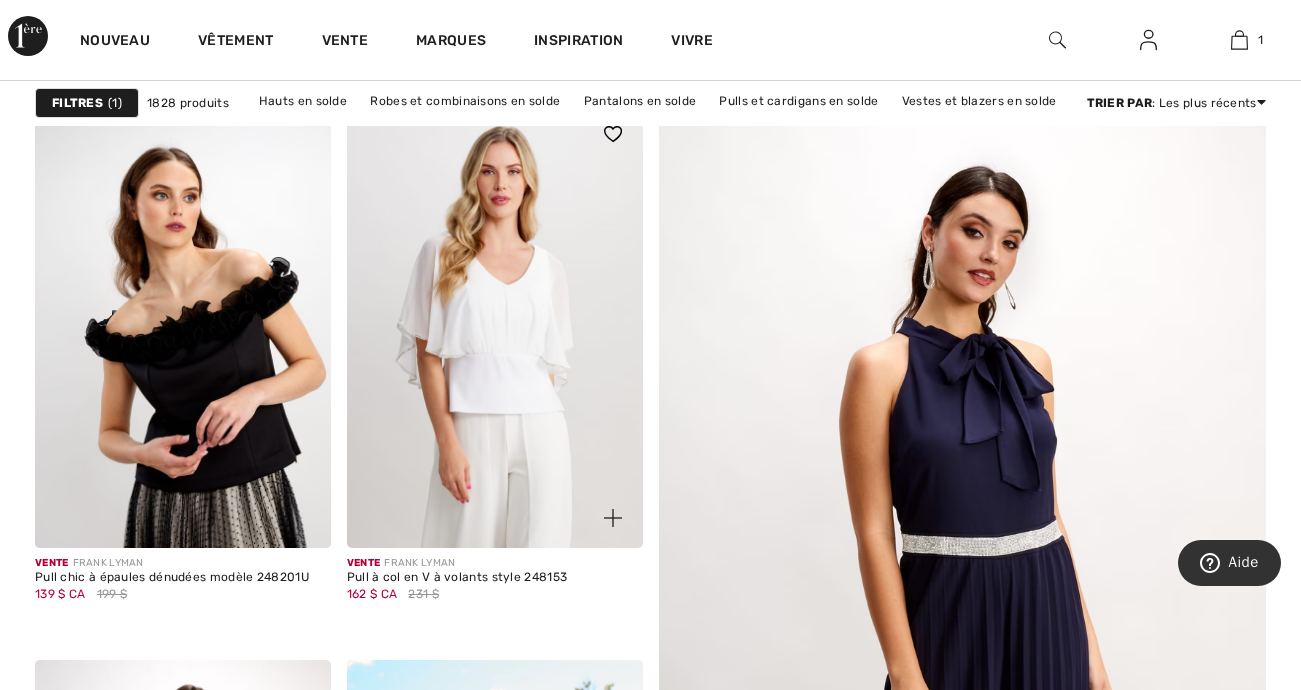 checkbox on "true" 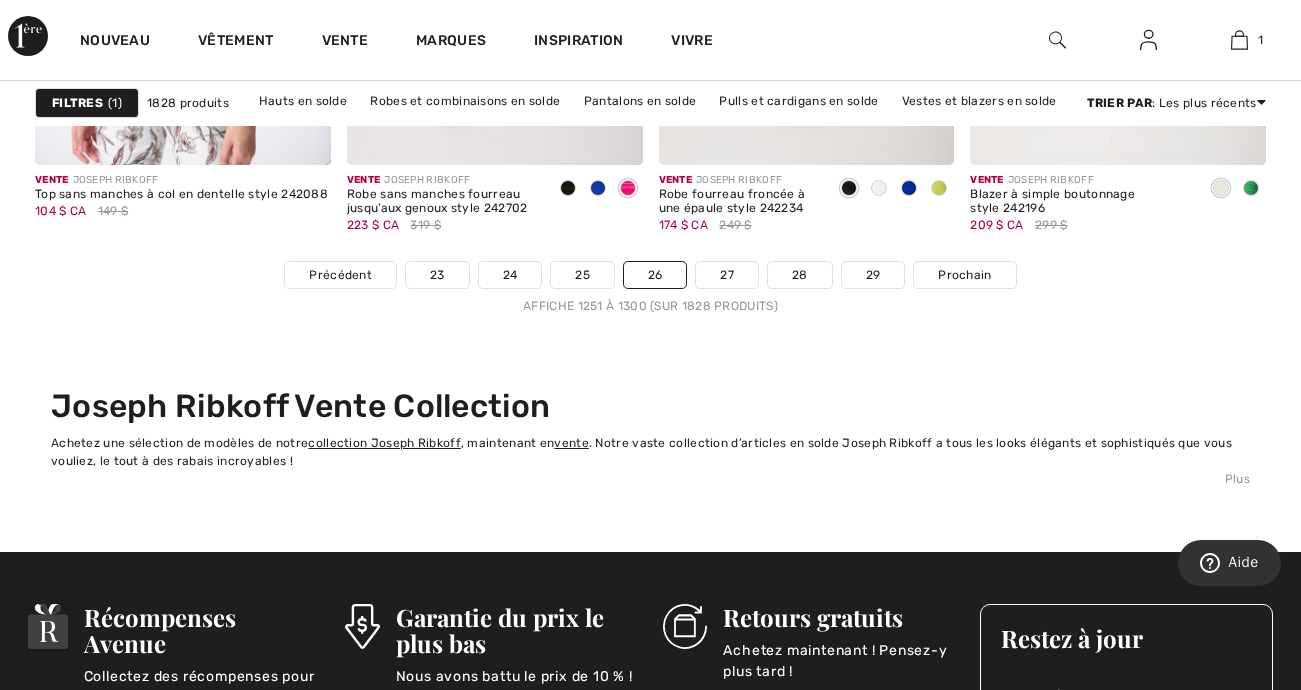 scroll, scrollTop: 8500, scrollLeft: 0, axis: vertical 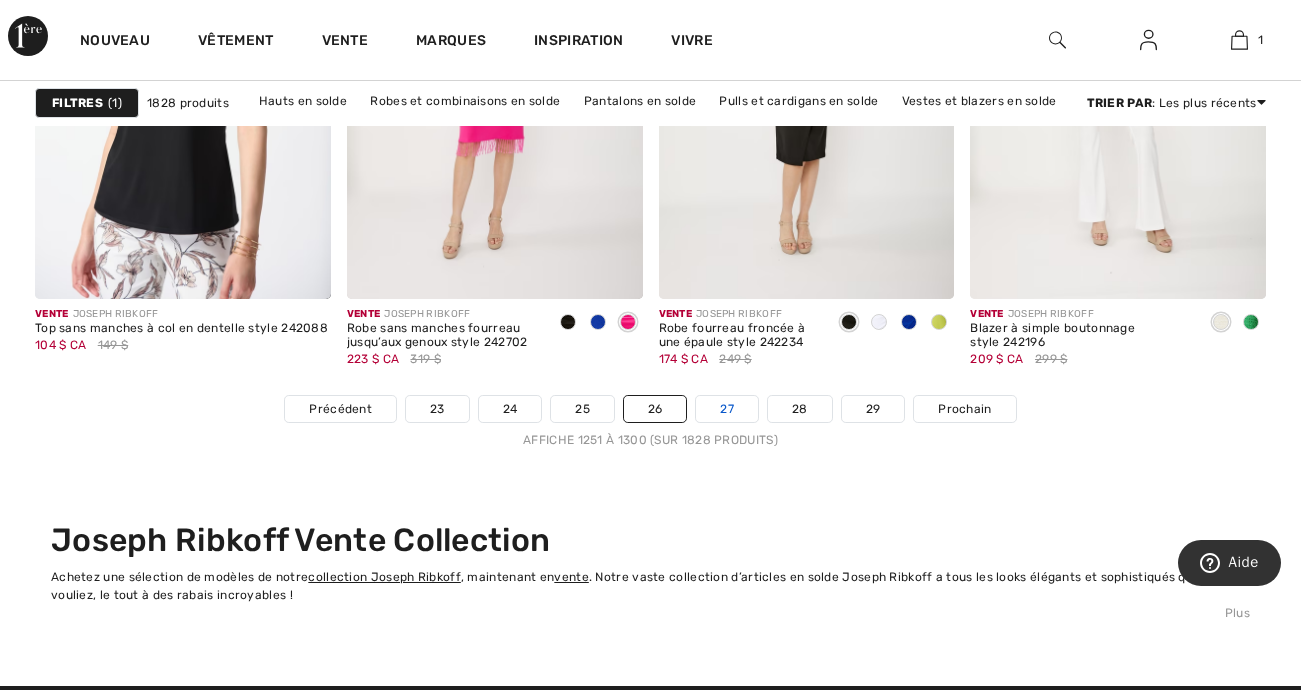click on "27" at bounding box center [727, 409] 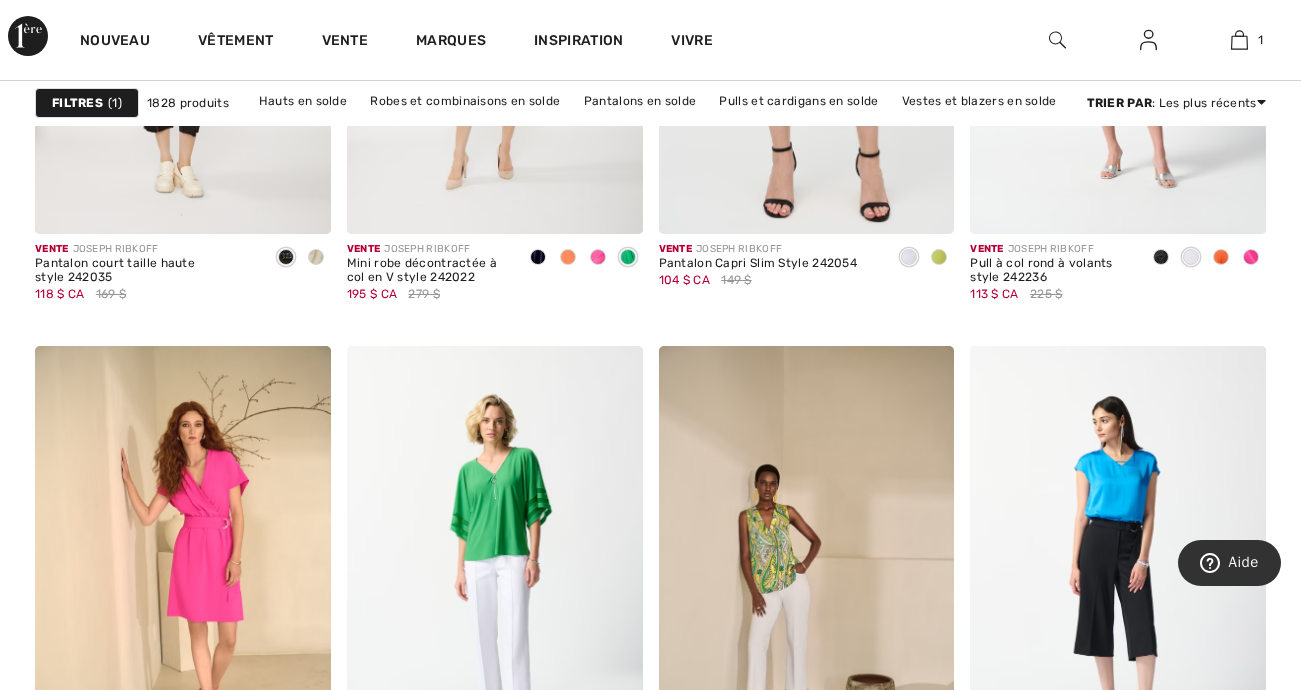scroll, scrollTop: 1800, scrollLeft: 0, axis: vertical 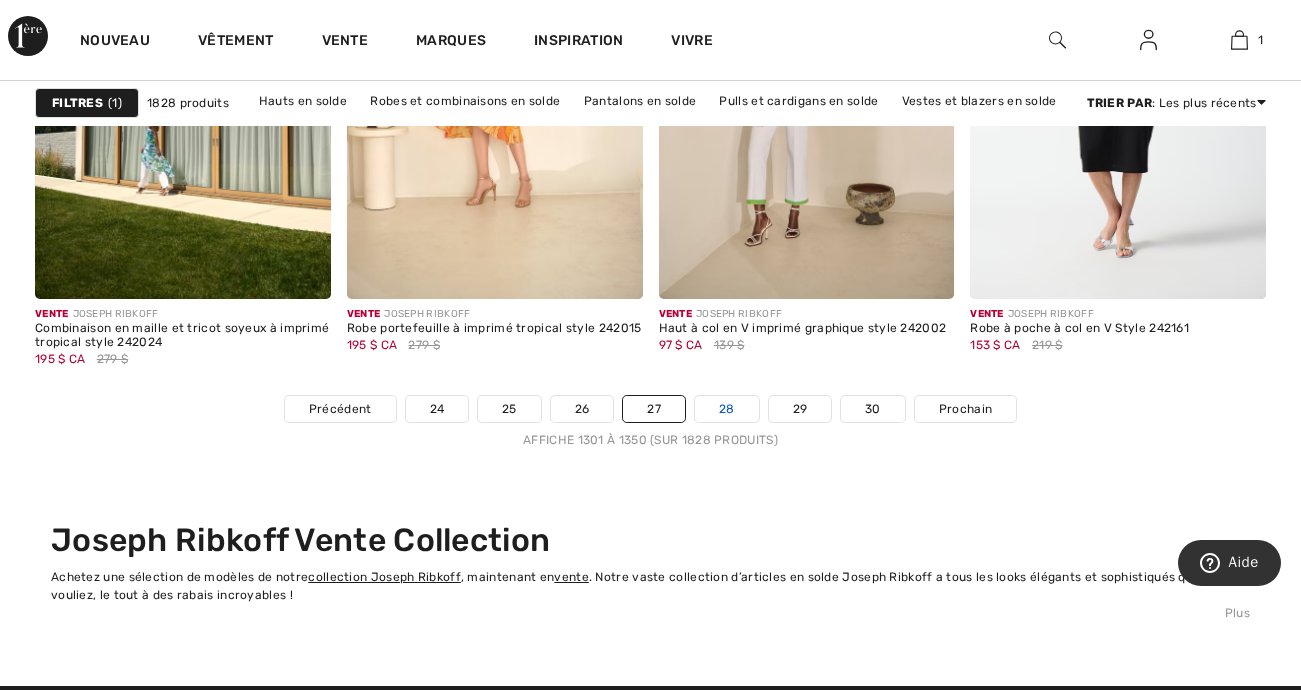click on "28" at bounding box center (727, 409) 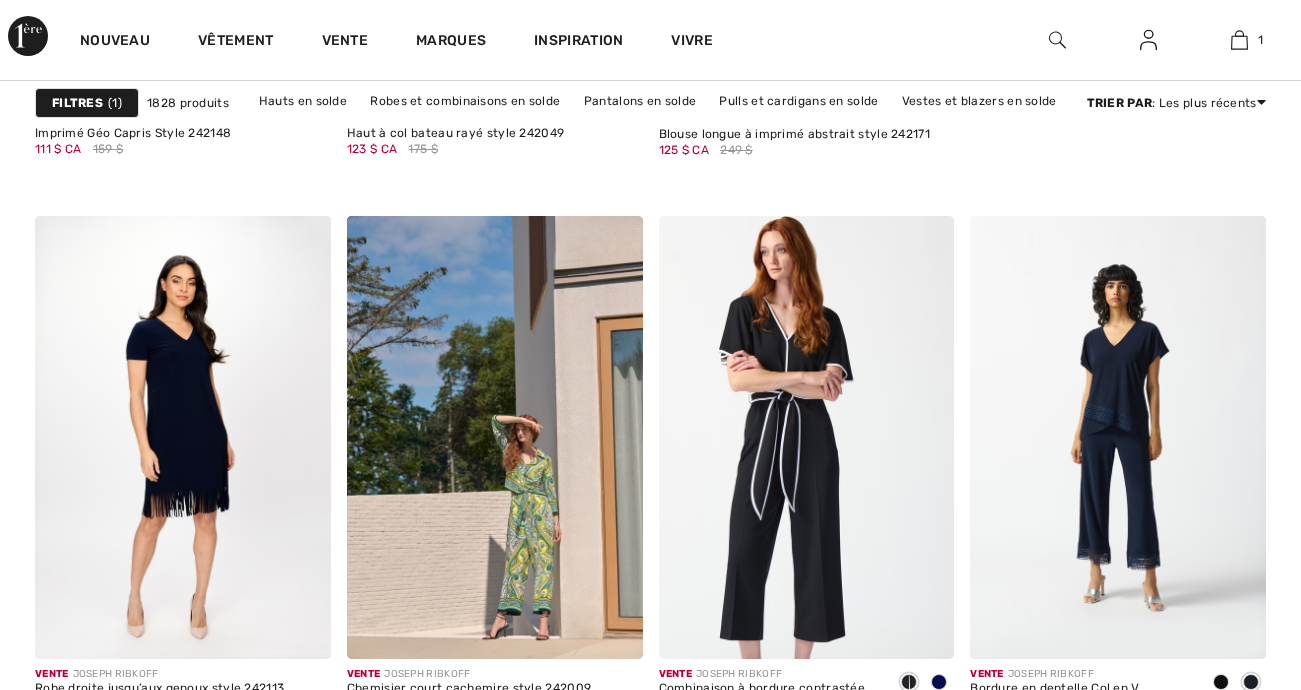 checkbox on "true" 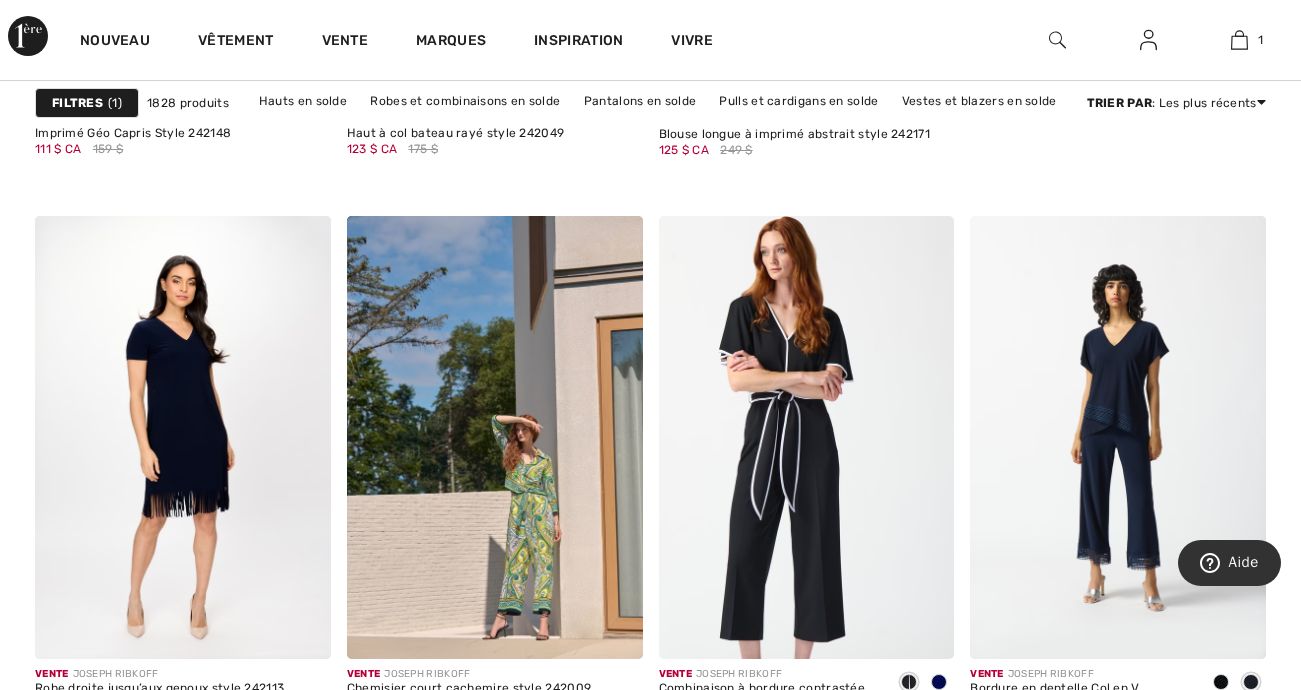 scroll, scrollTop: 1372, scrollLeft: 0, axis: vertical 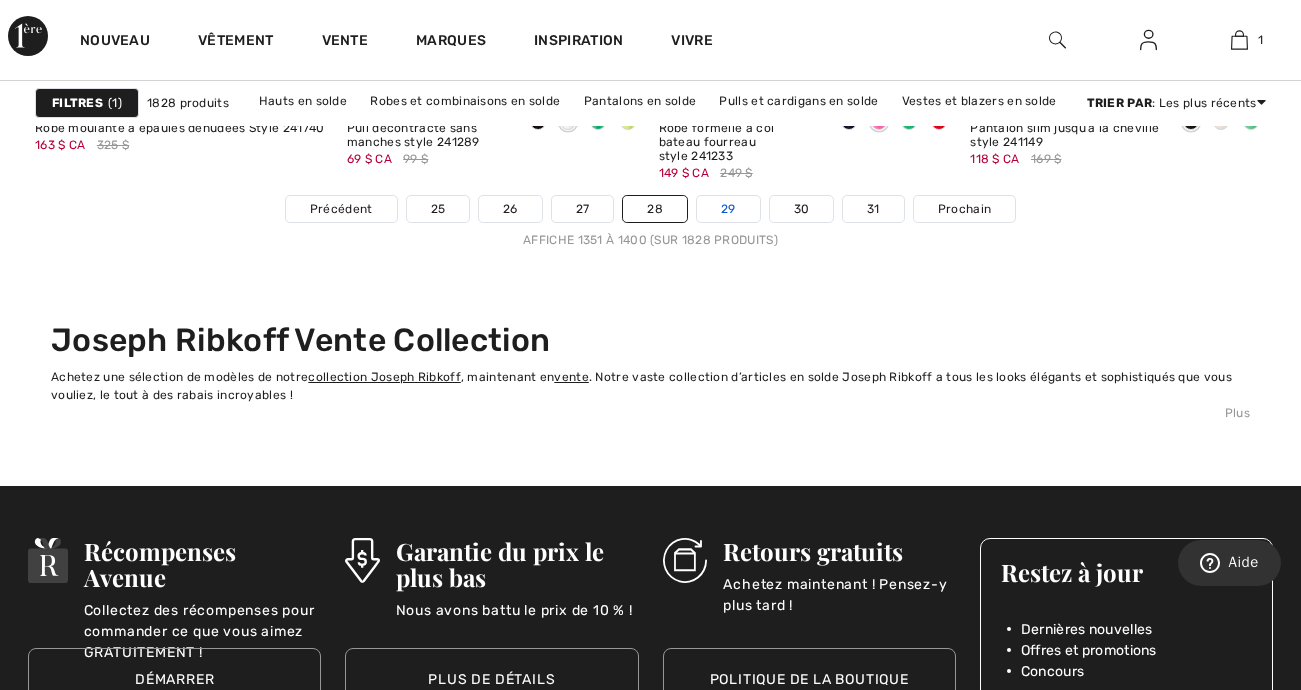 click on "29" at bounding box center [728, 209] 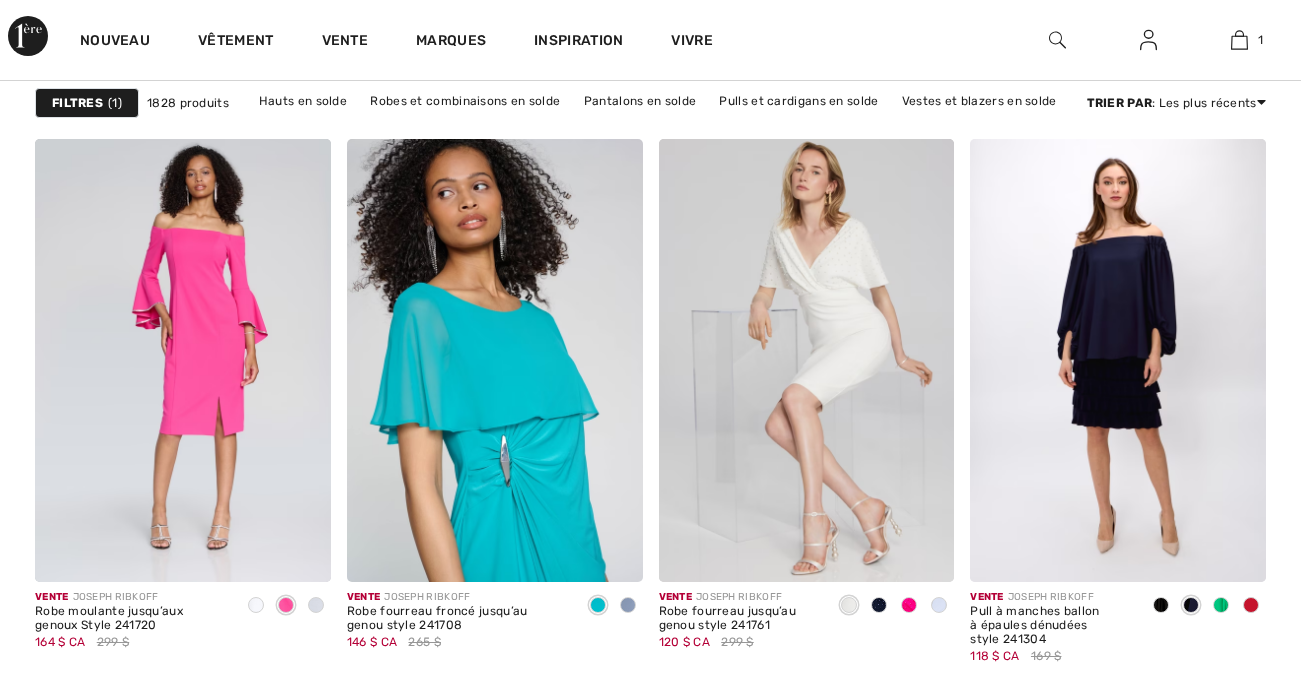 scroll, scrollTop: 1400, scrollLeft: 0, axis: vertical 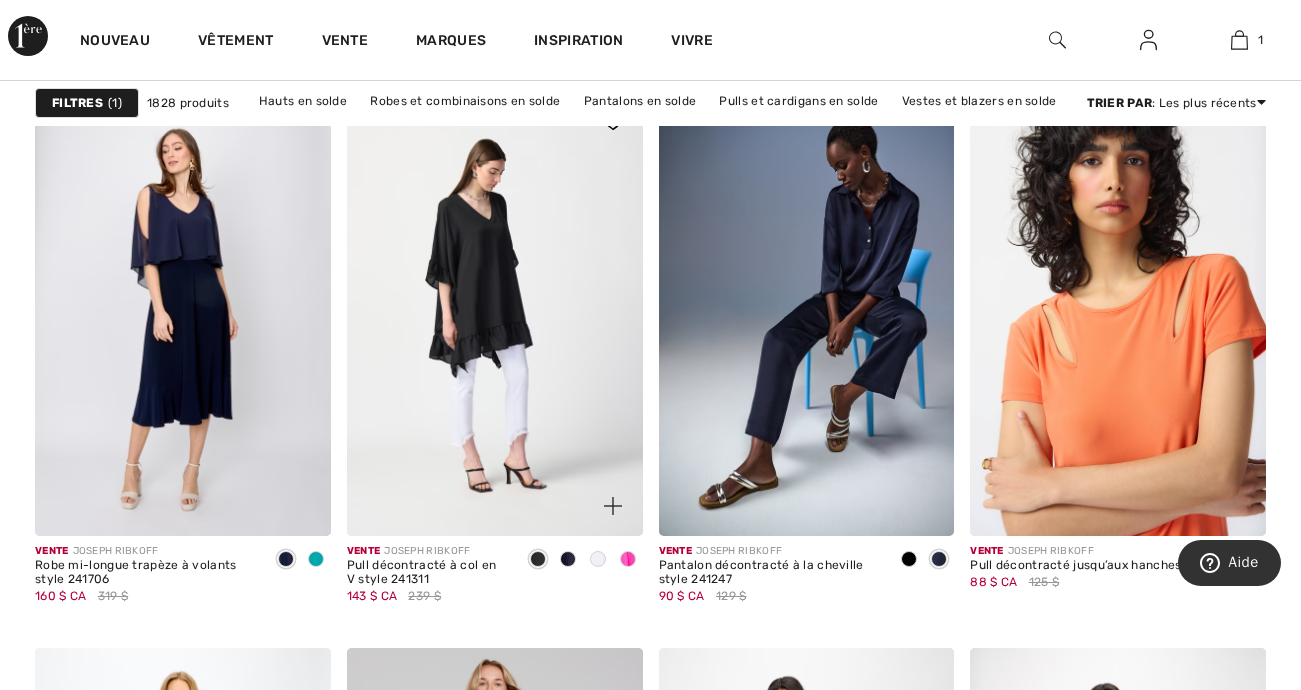 click at bounding box center [598, 559] 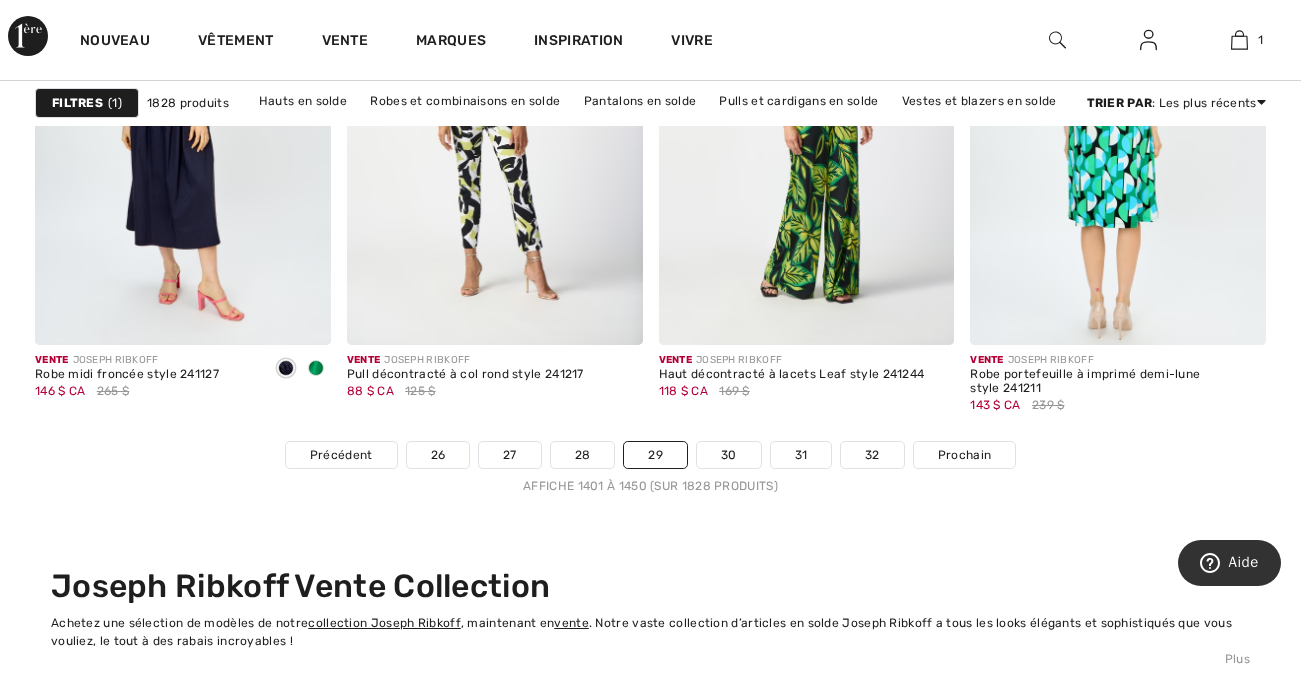 scroll, scrollTop: 8400, scrollLeft: 0, axis: vertical 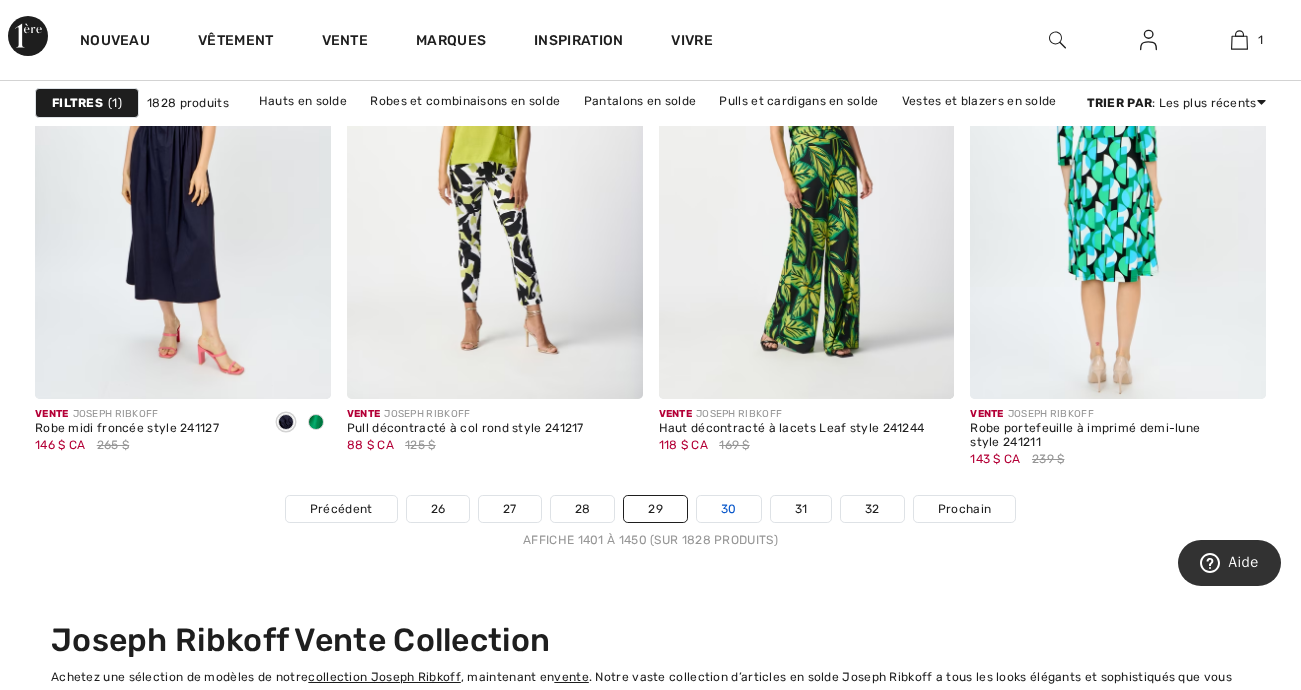 click on "30" at bounding box center [729, 509] 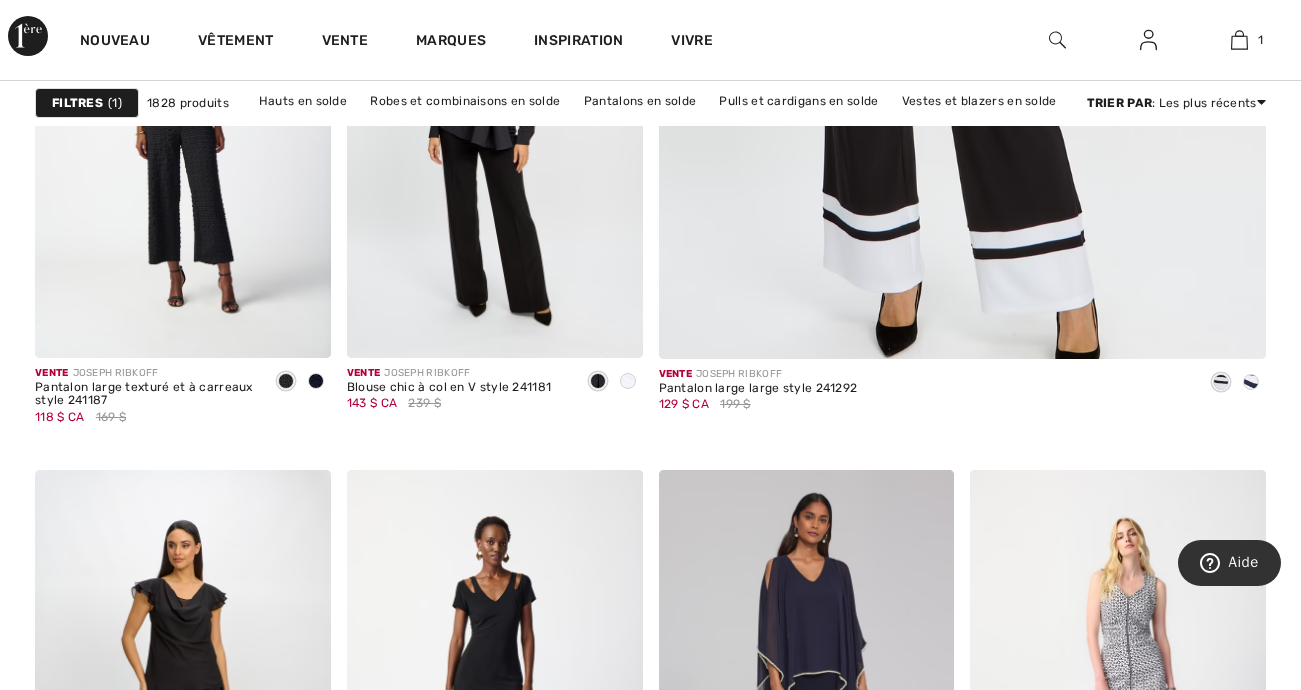 scroll, scrollTop: 1000, scrollLeft: 0, axis: vertical 